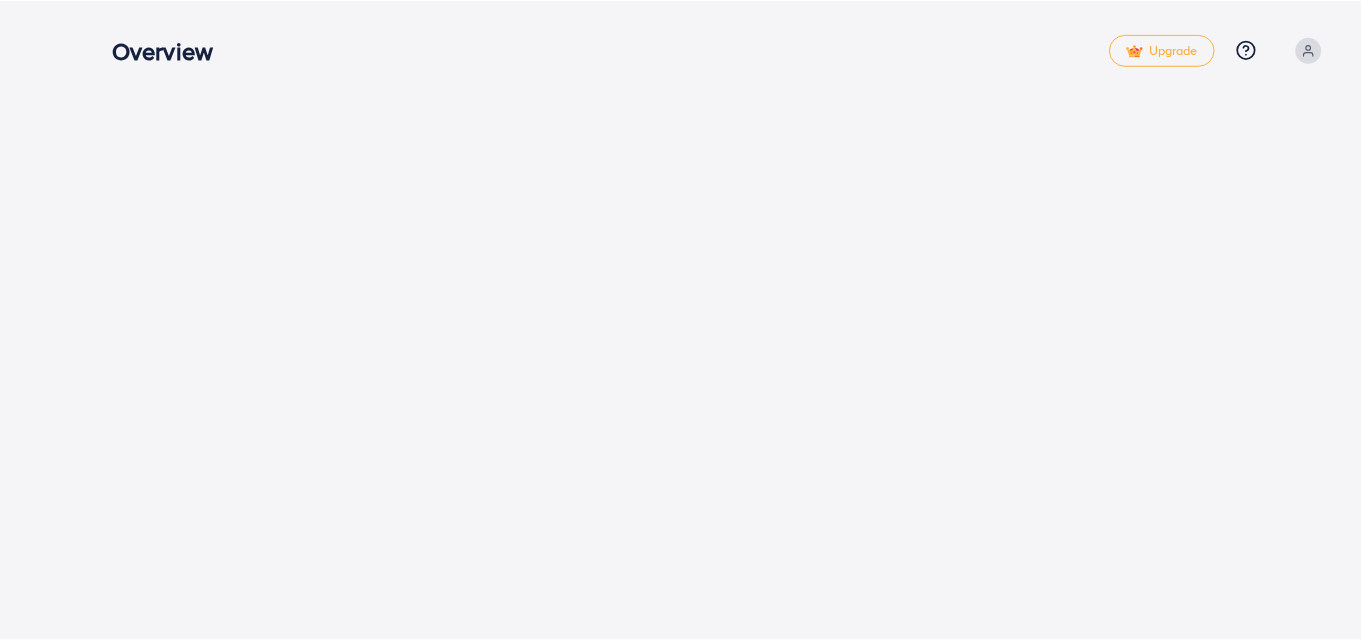 scroll, scrollTop: 0, scrollLeft: 0, axis: both 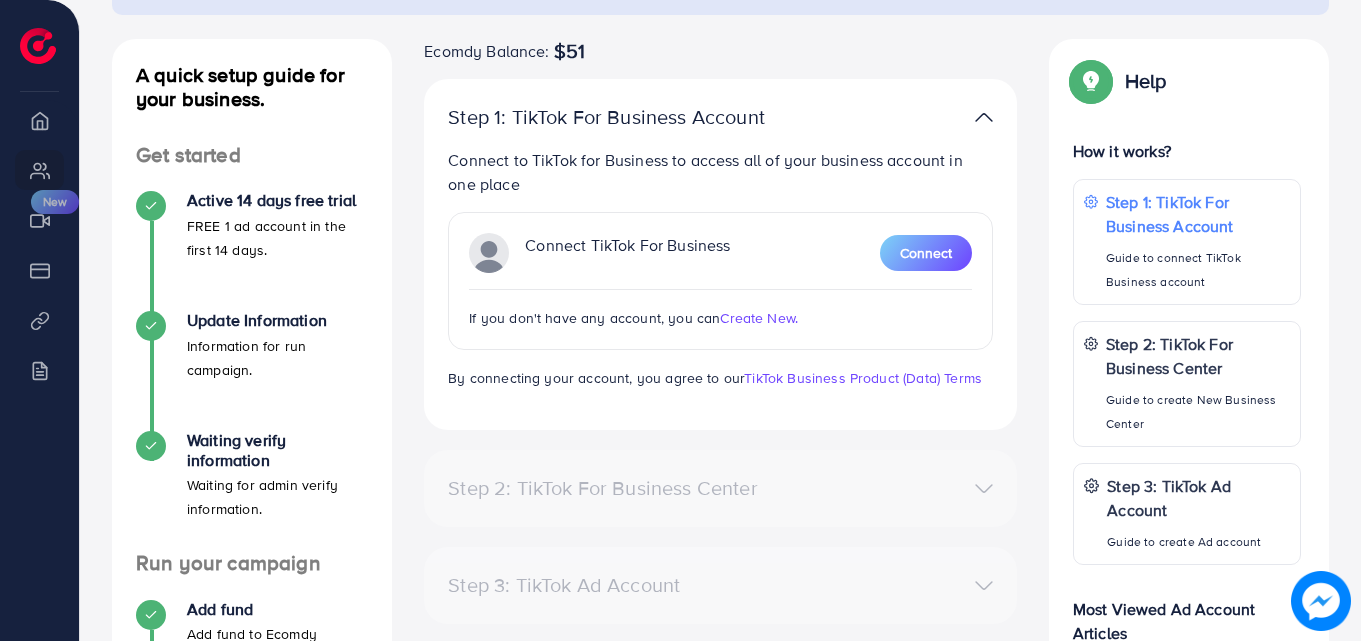 click on "Create New." at bounding box center (759, 318) 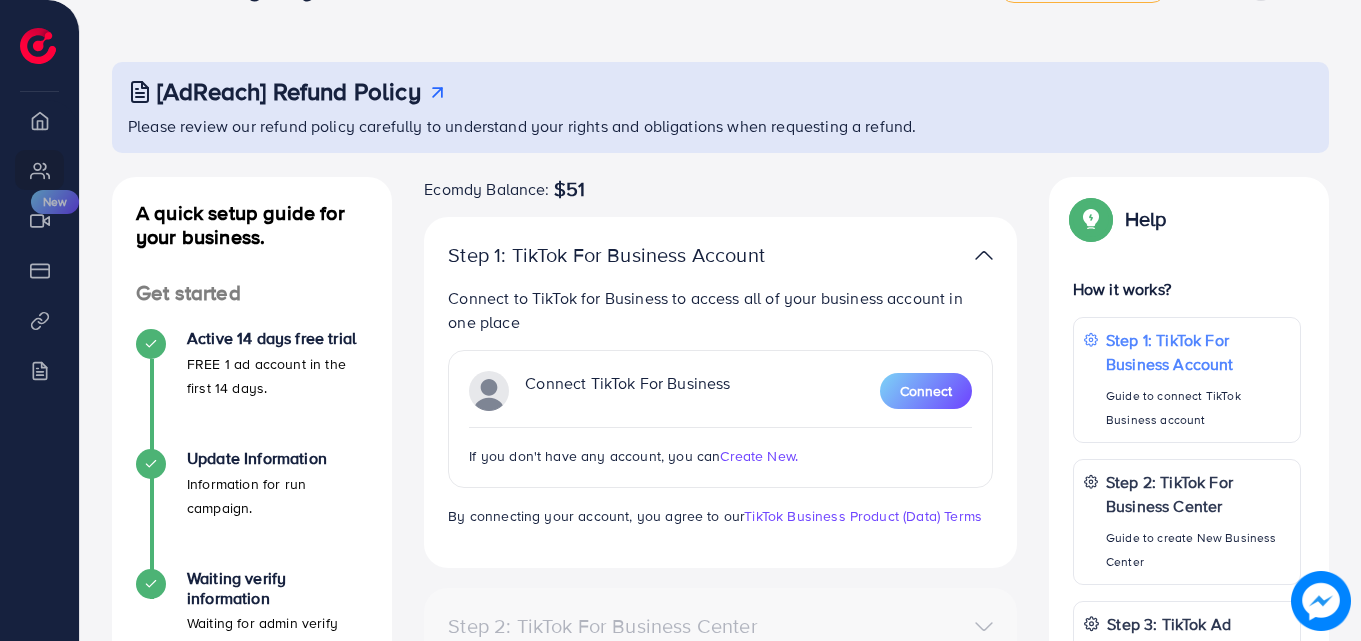 scroll, scrollTop: 0, scrollLeft: 0, axis: both 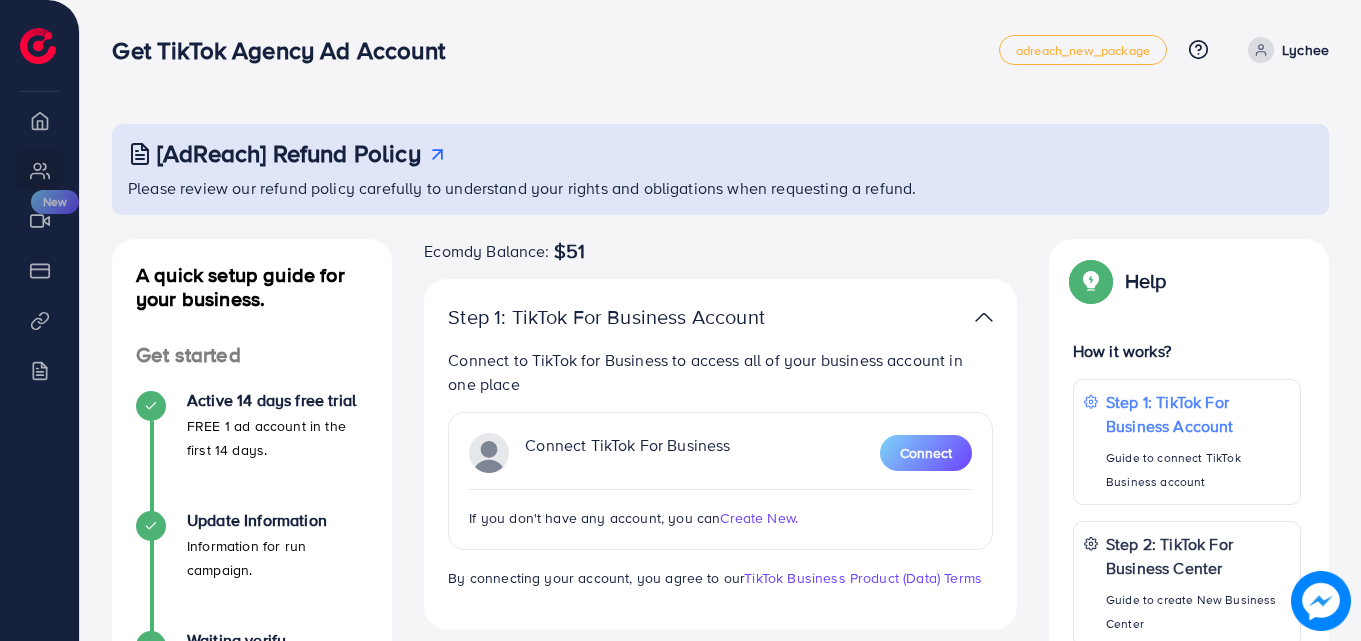 click on "Lychee" at bounding box center (1305, 50) 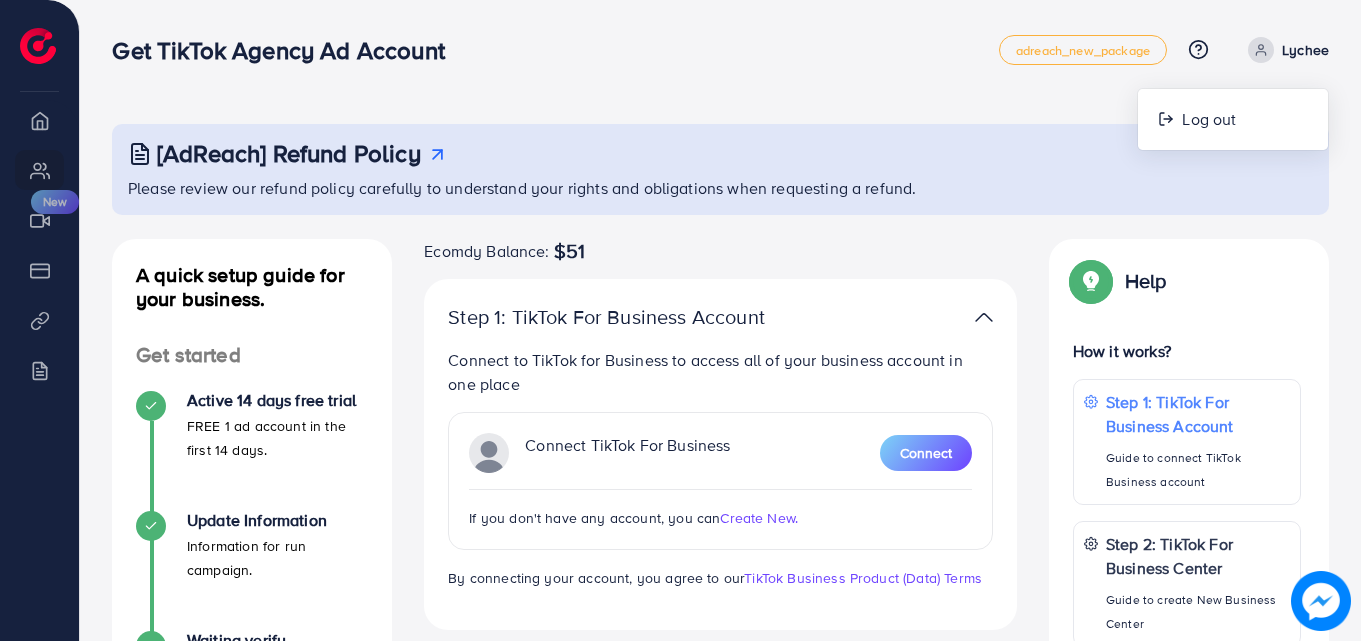 click on "[AdReach] Refund Policy" at bounding box center [722, 153] 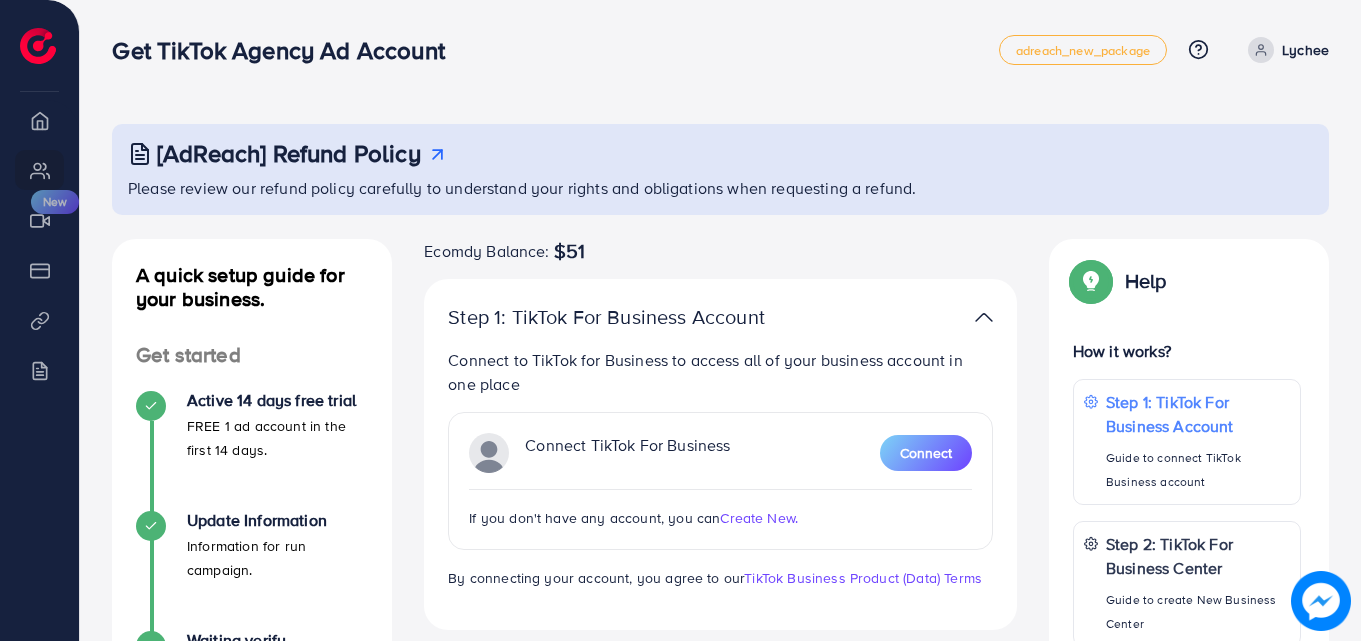 click on "Lychee" at bounding box center (1305, 50) 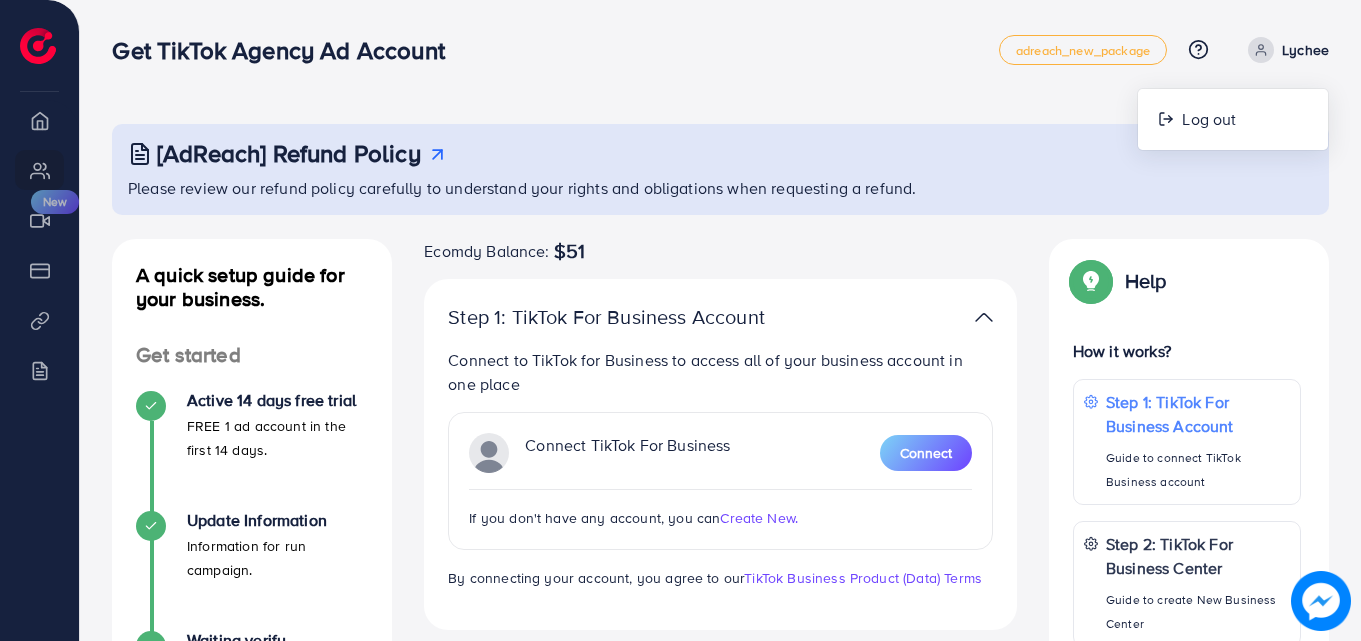 click on "[AdReach] Refund Policy" at bounding box center [722, 153] 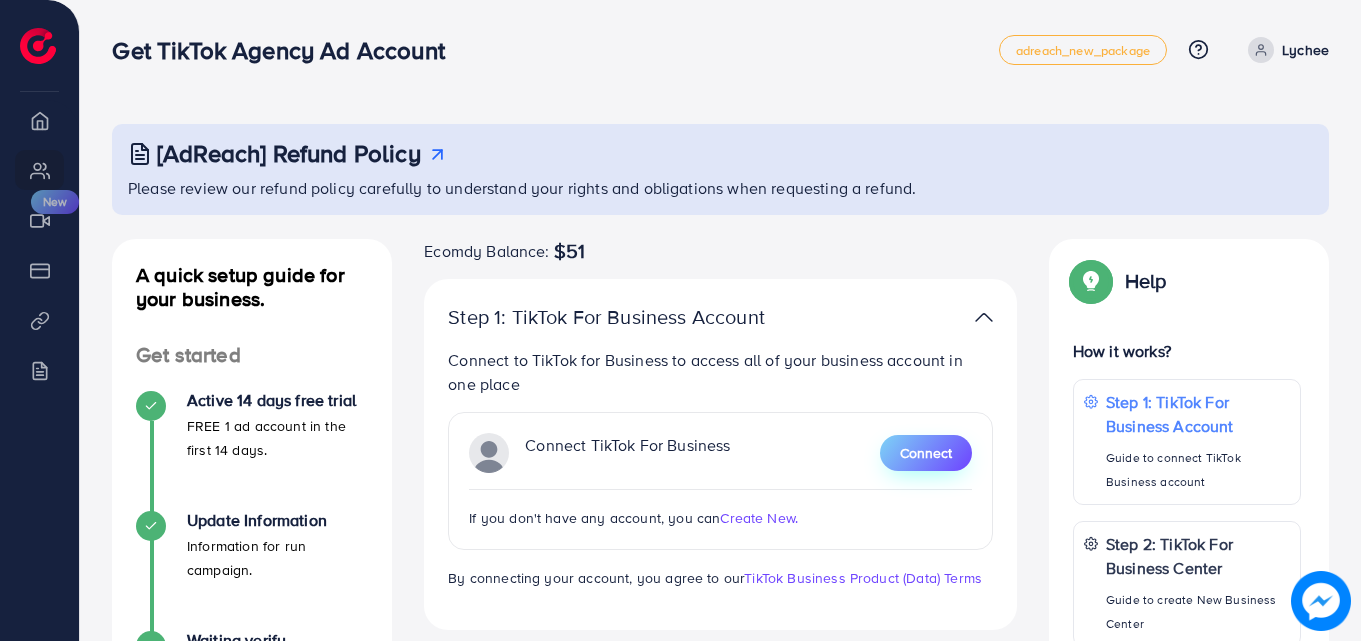 click on "Connect" at bounding box center [926, 453] 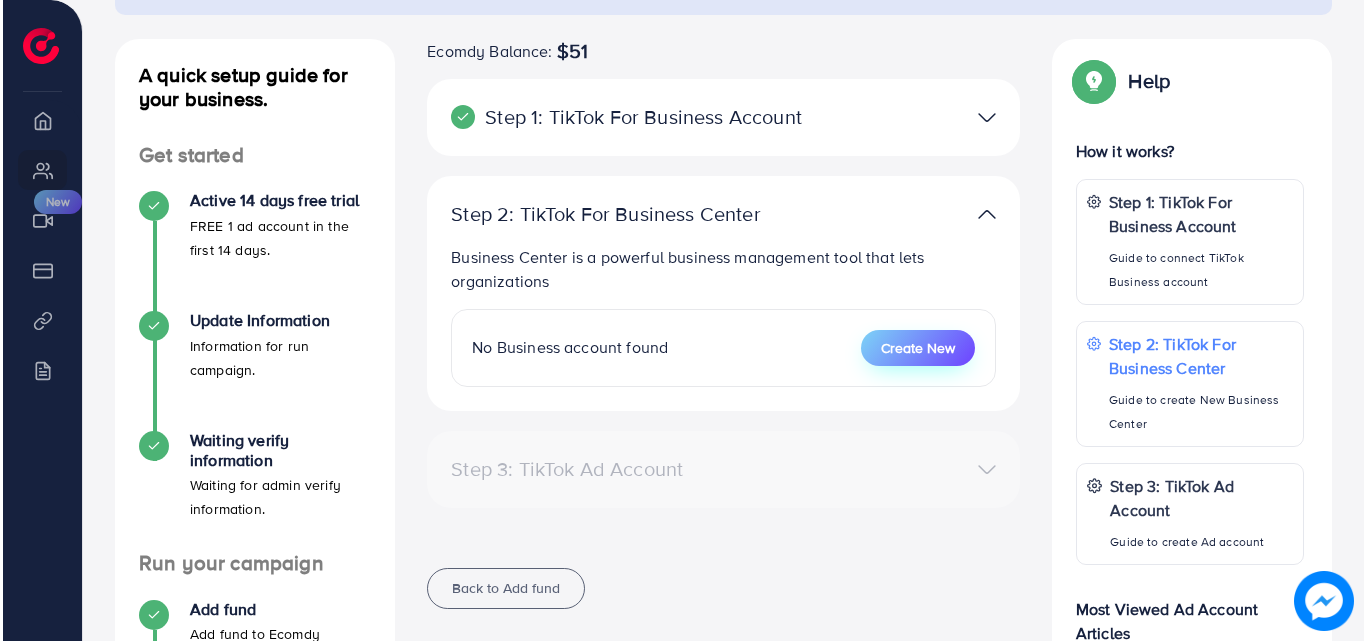 scroll, scrollTop: 200, scrollLeft: 0, axis: vertical 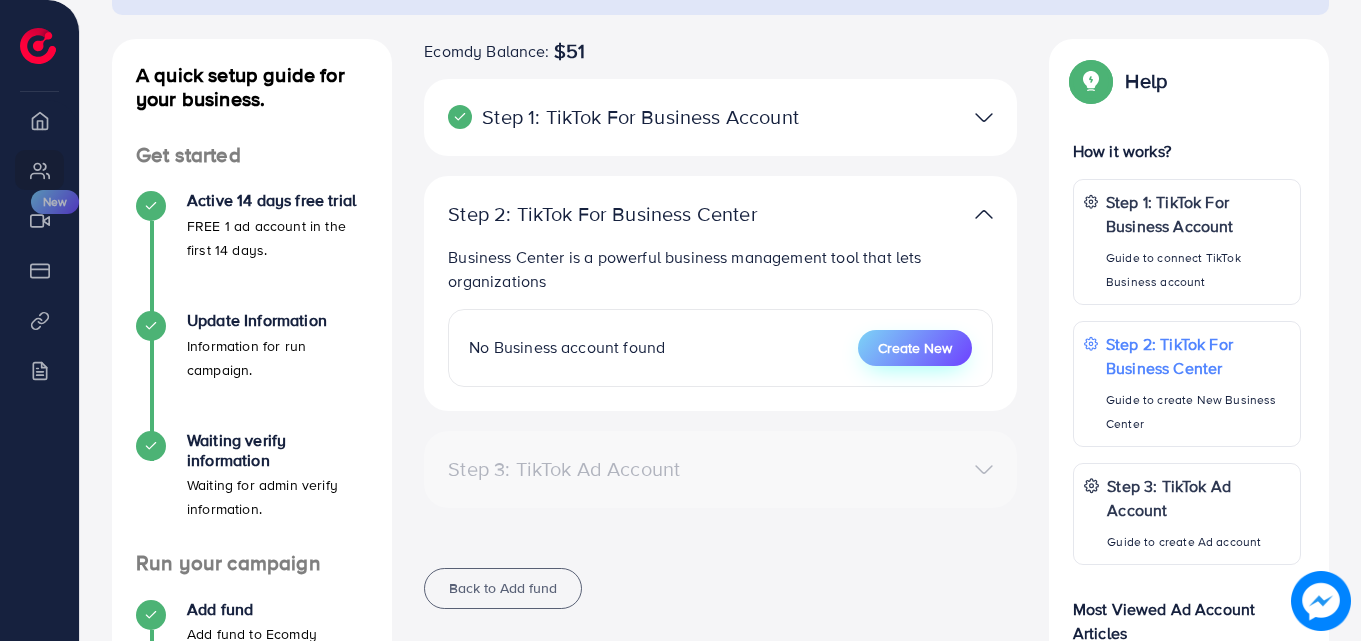 click on "Create New" at bounding box center [915, 348] 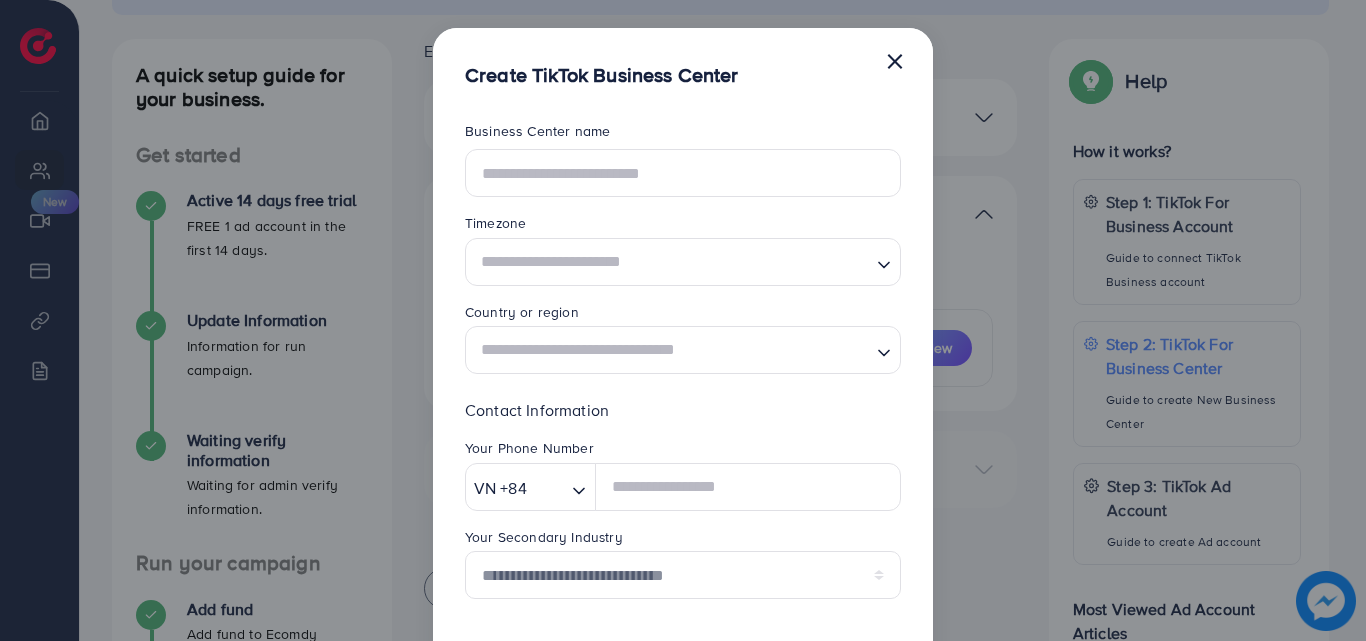 scroll, scrollTop: 0, scrollLeft: 0, axis: both 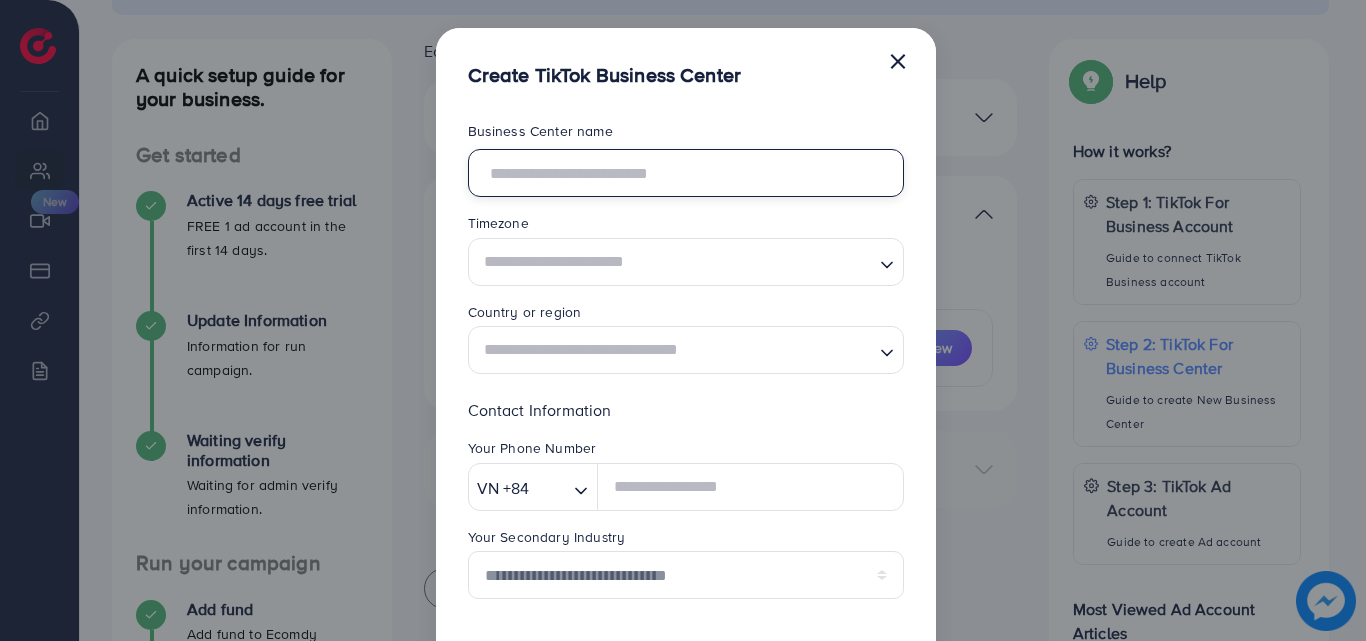 click at bounding box center [686, 173] 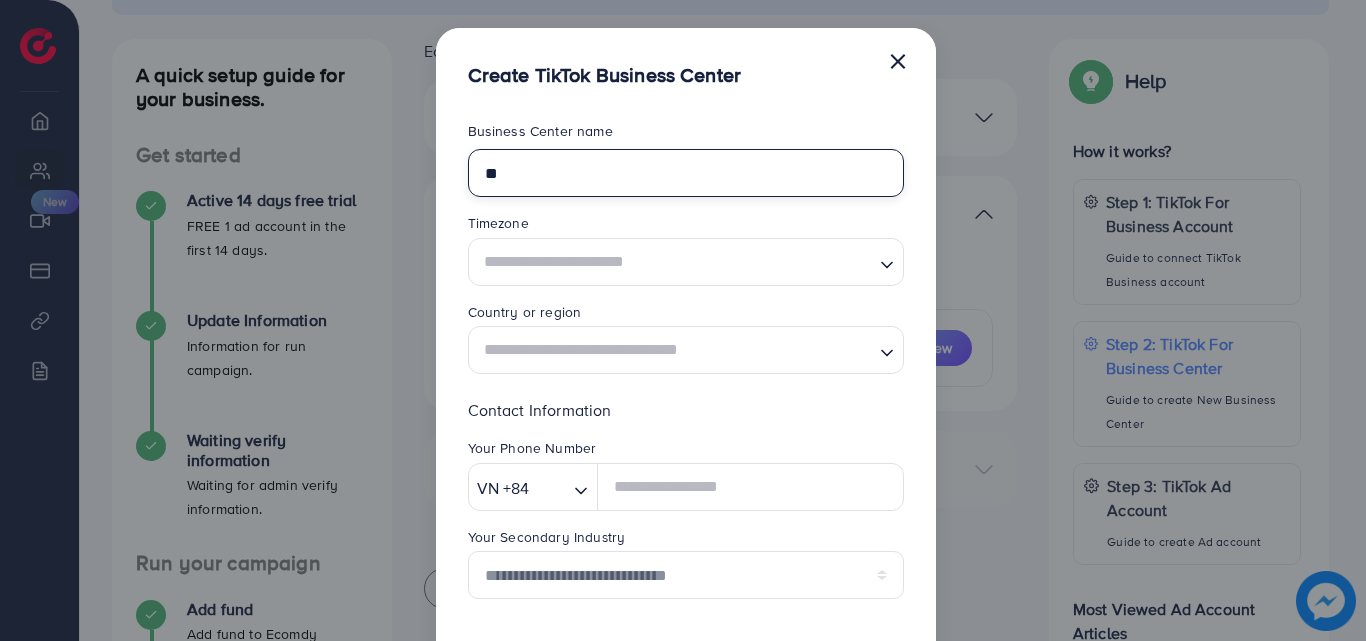 type on "*" 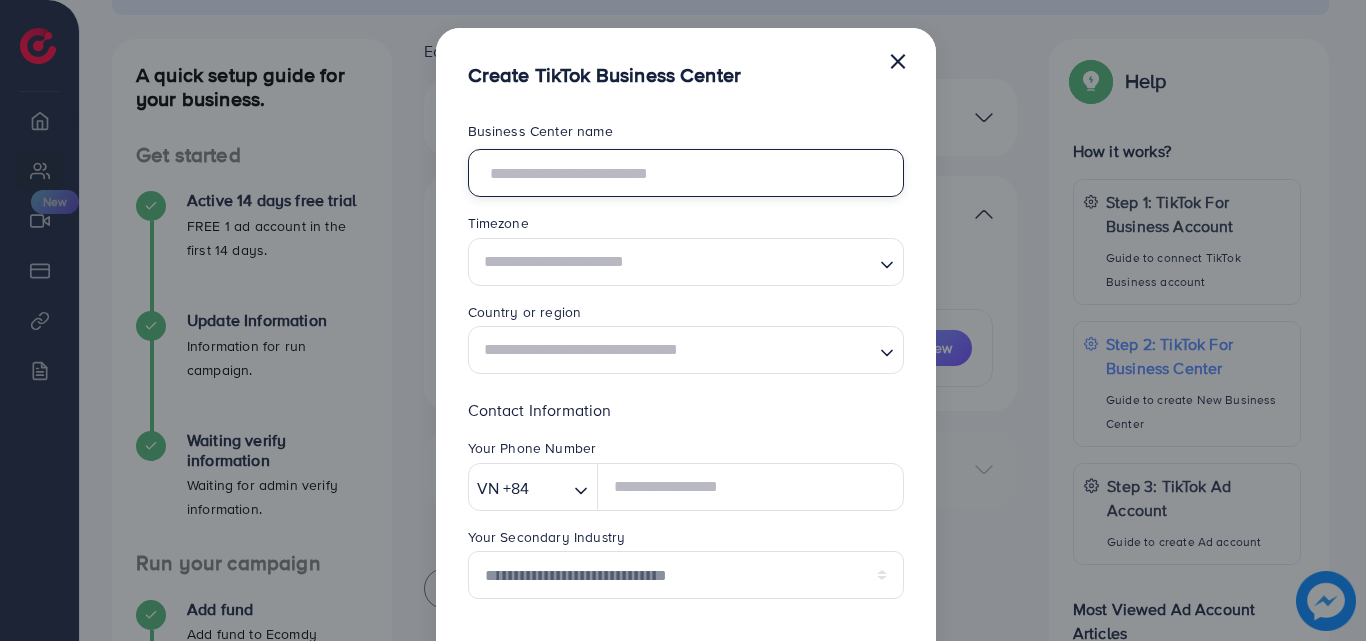 type on "*" 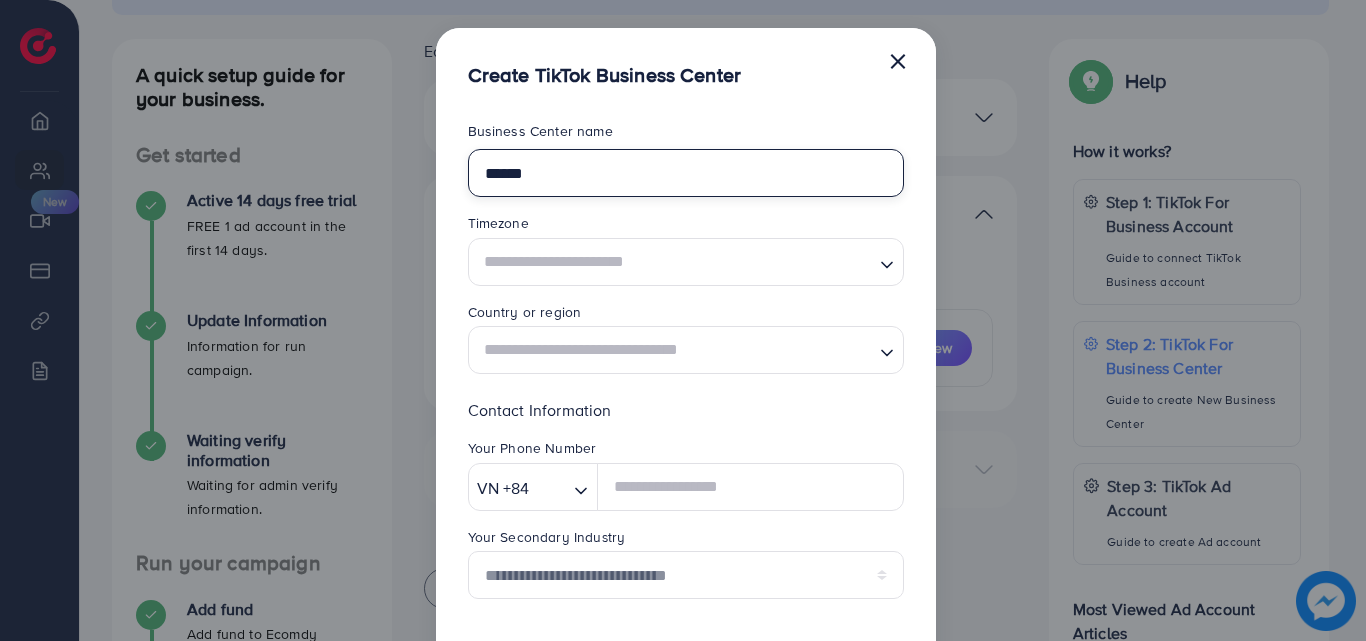 type on "******" 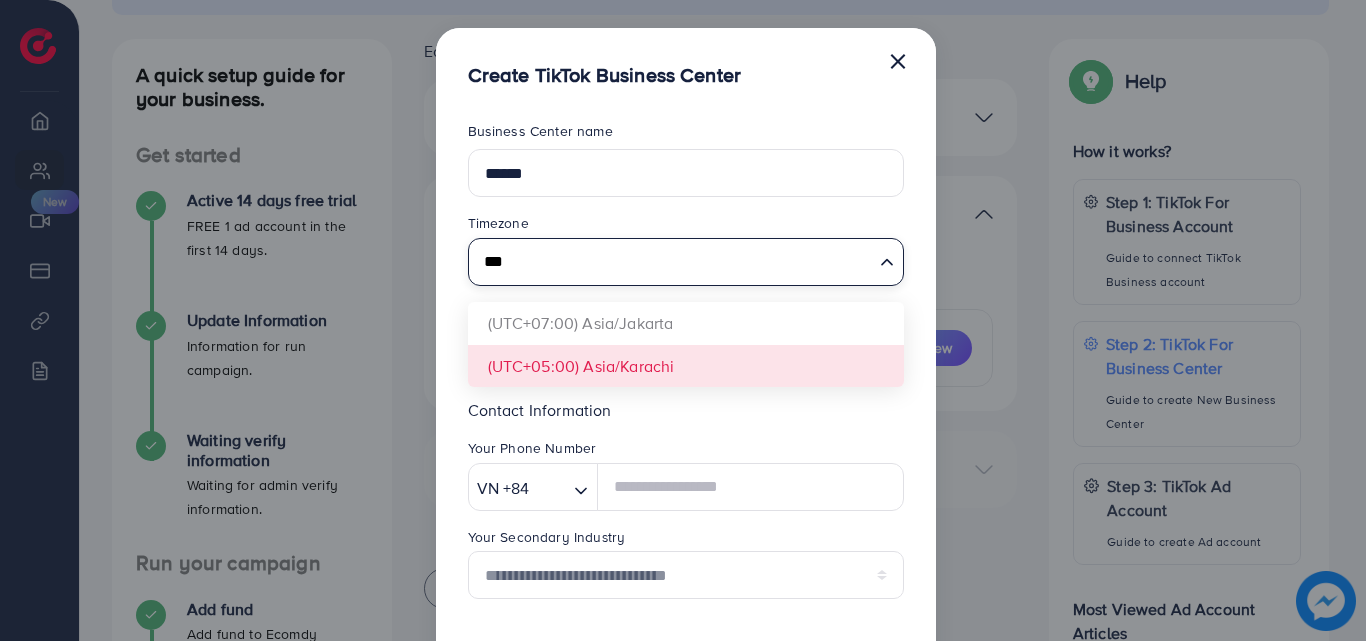 type on "***" 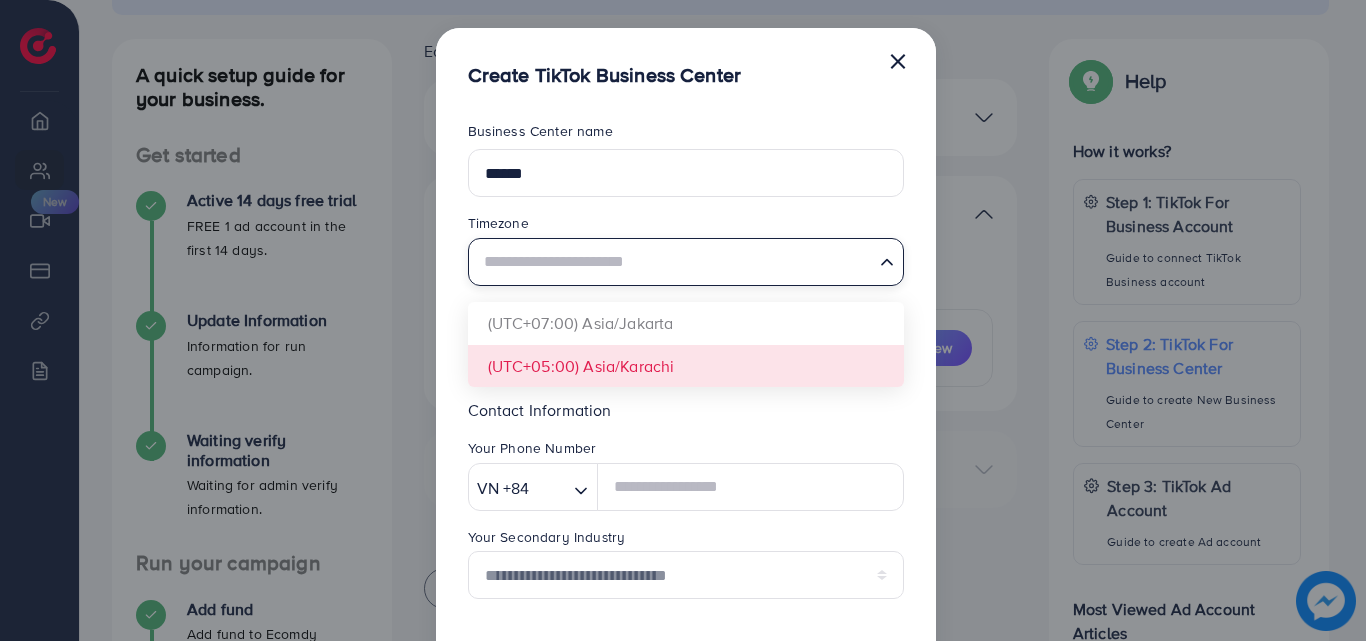 click on "**********" at bounding box center [686, 522] 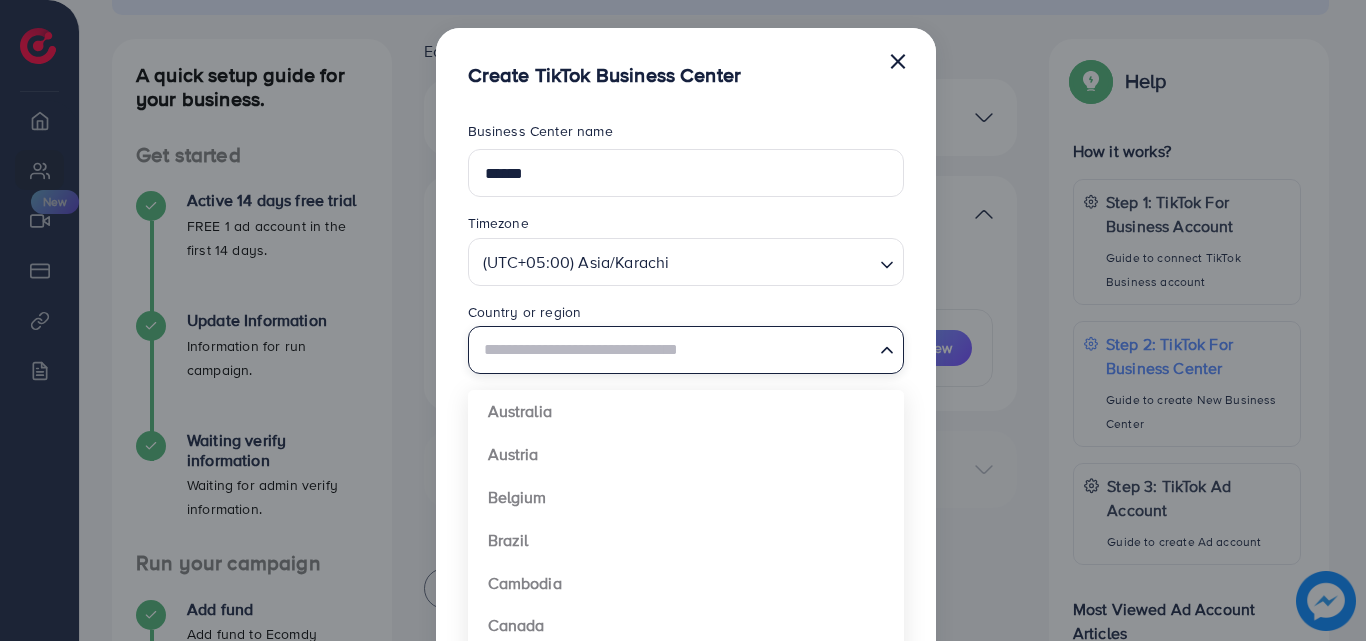 click at bounding box center (674, 350) 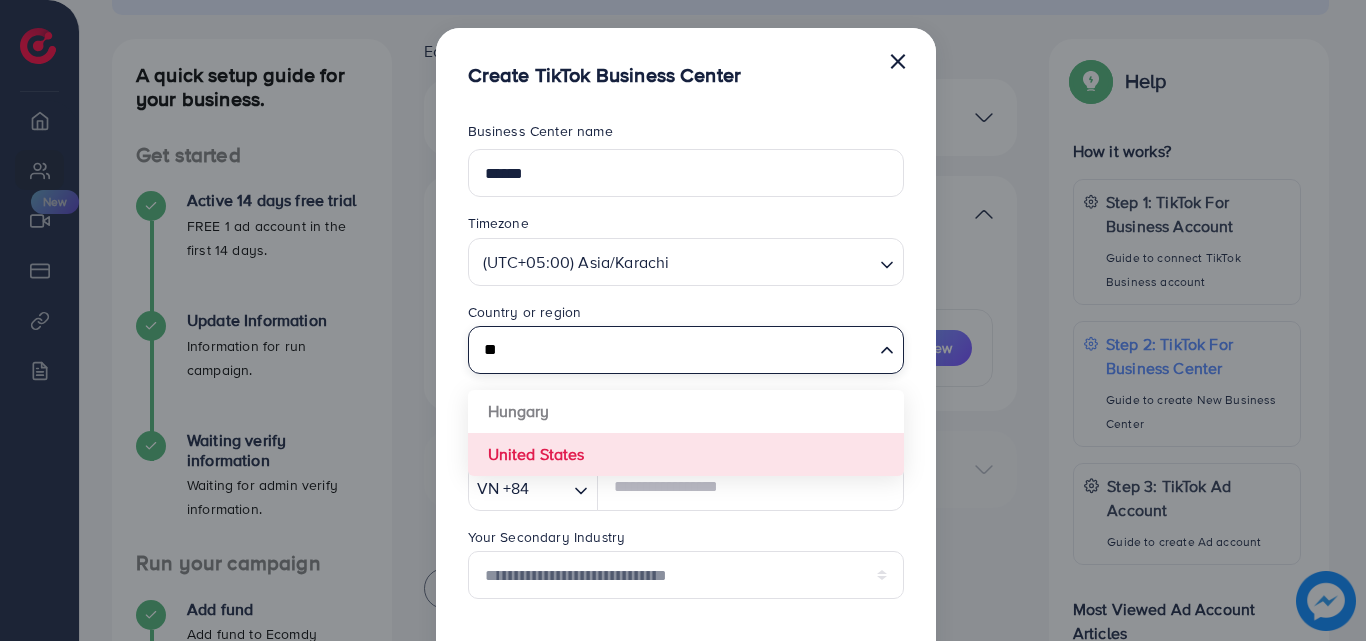 type on "**" 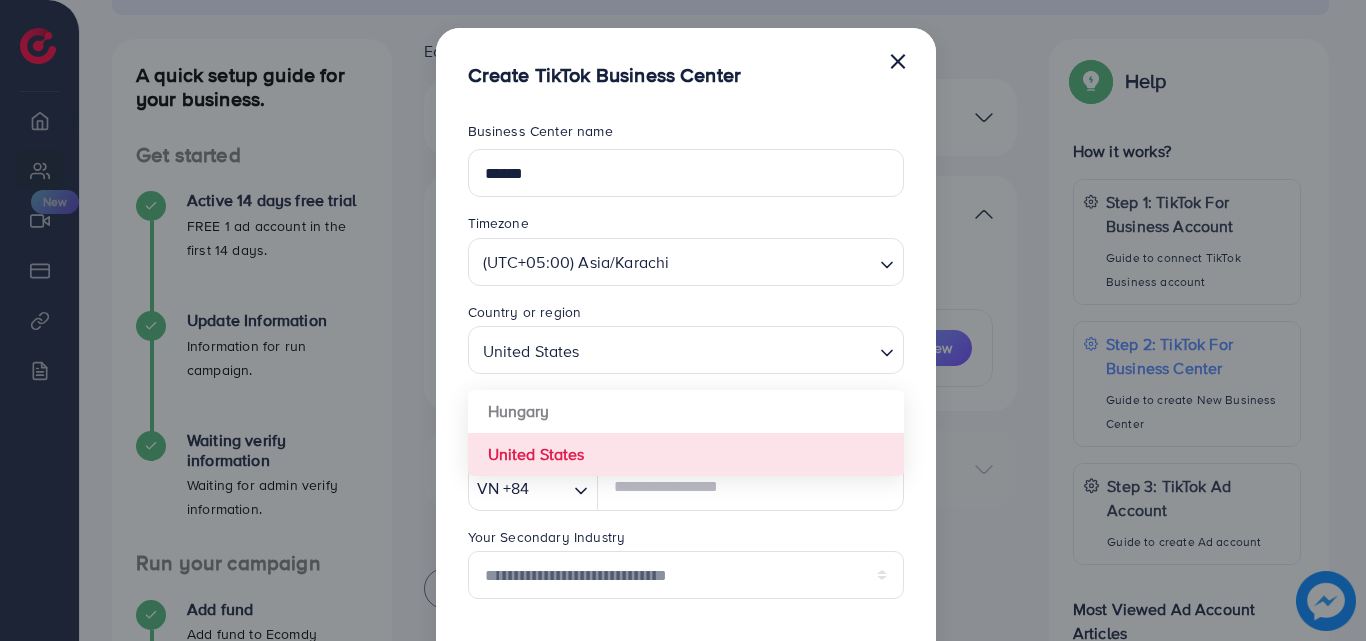 click on "**********" at bounding box center [686, 522] 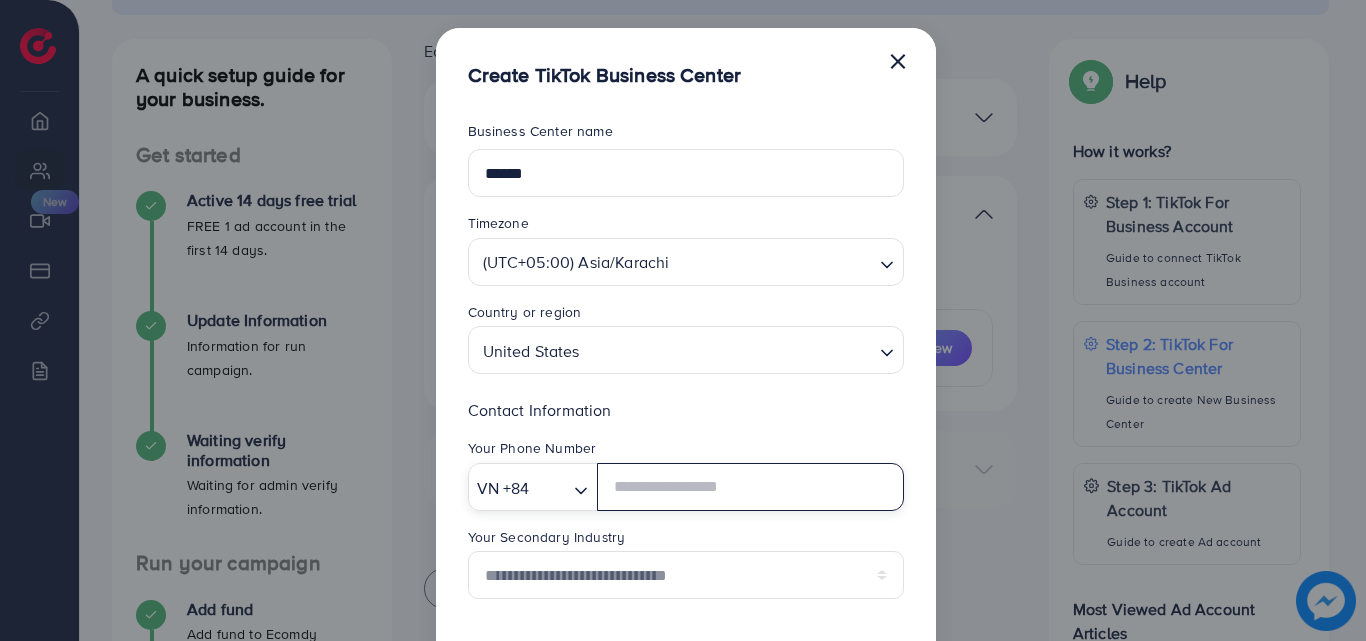 click at bounding box center [550, 488] 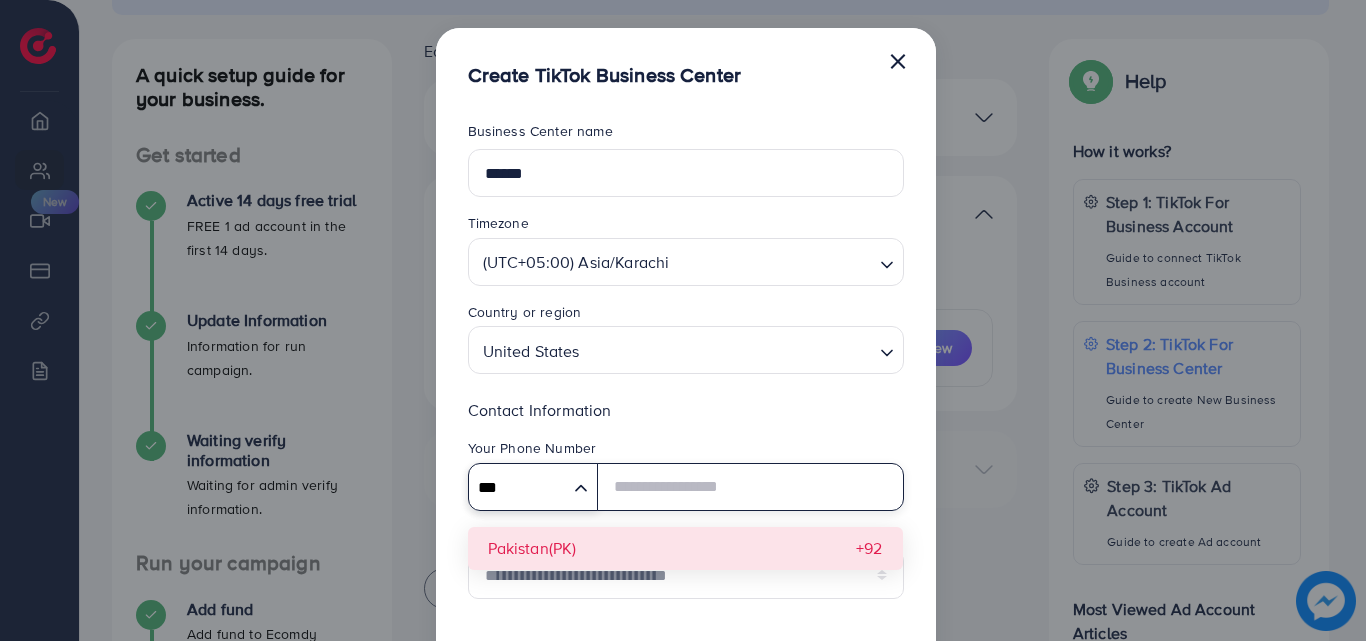 type on "***" 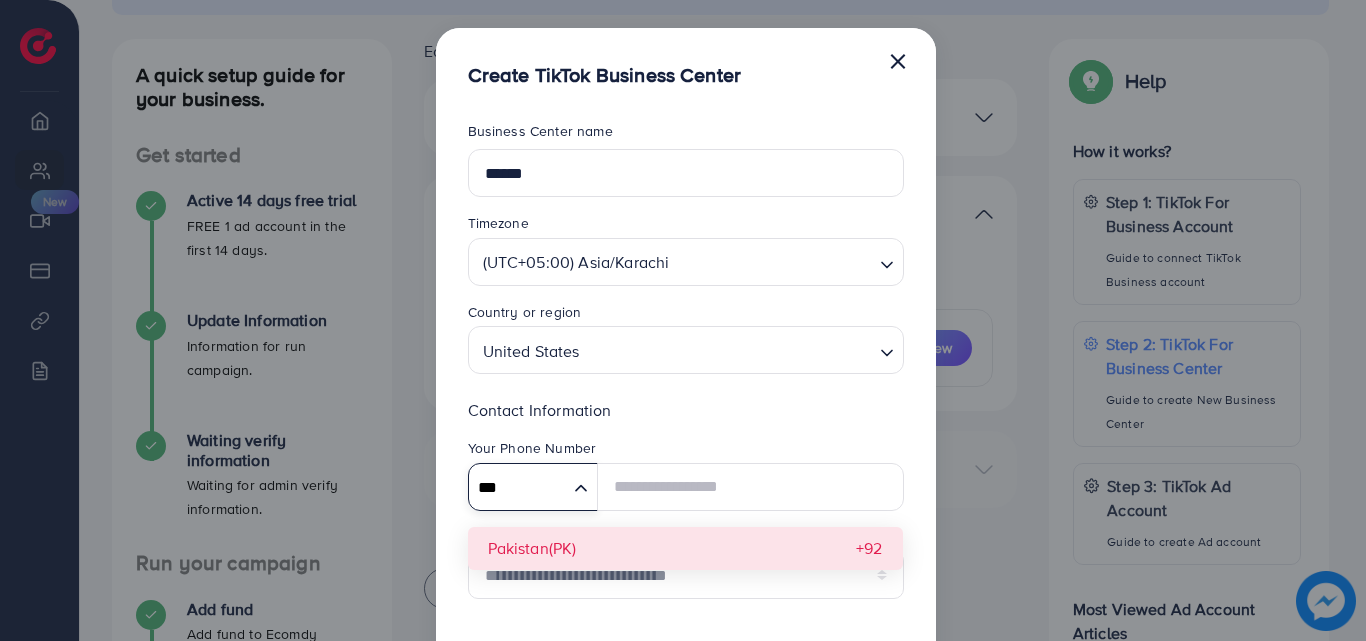 type 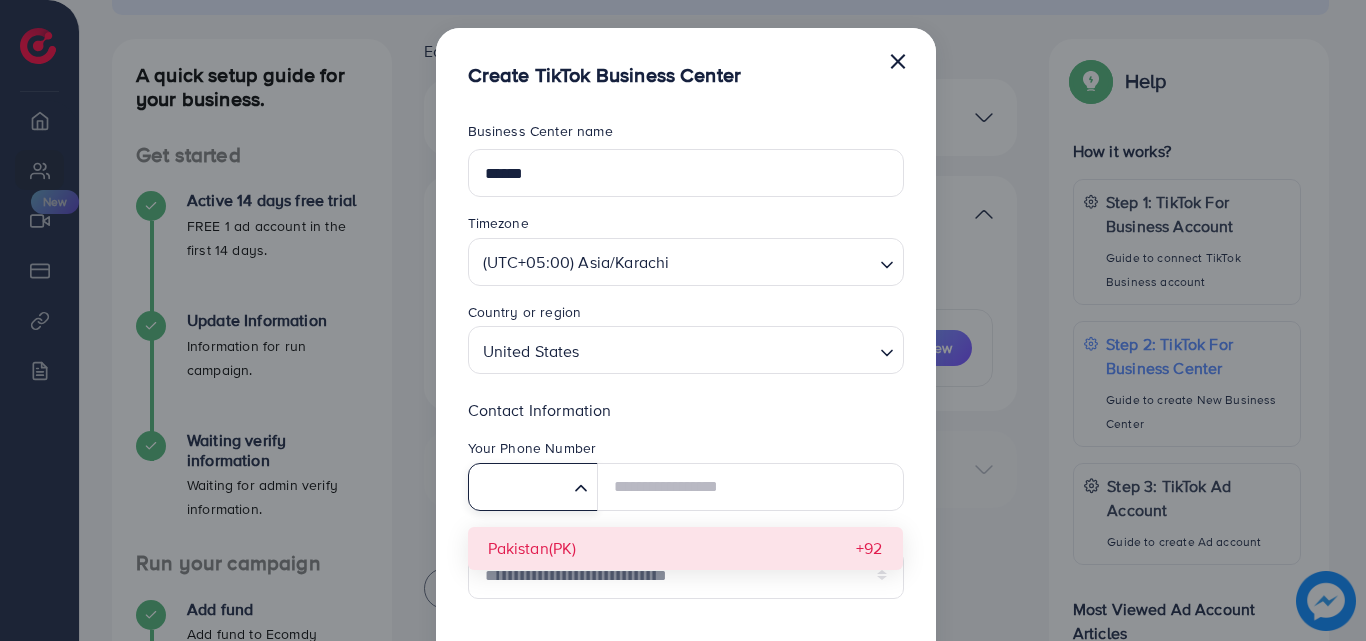 click on "**********" at bounding box center [686, 506] 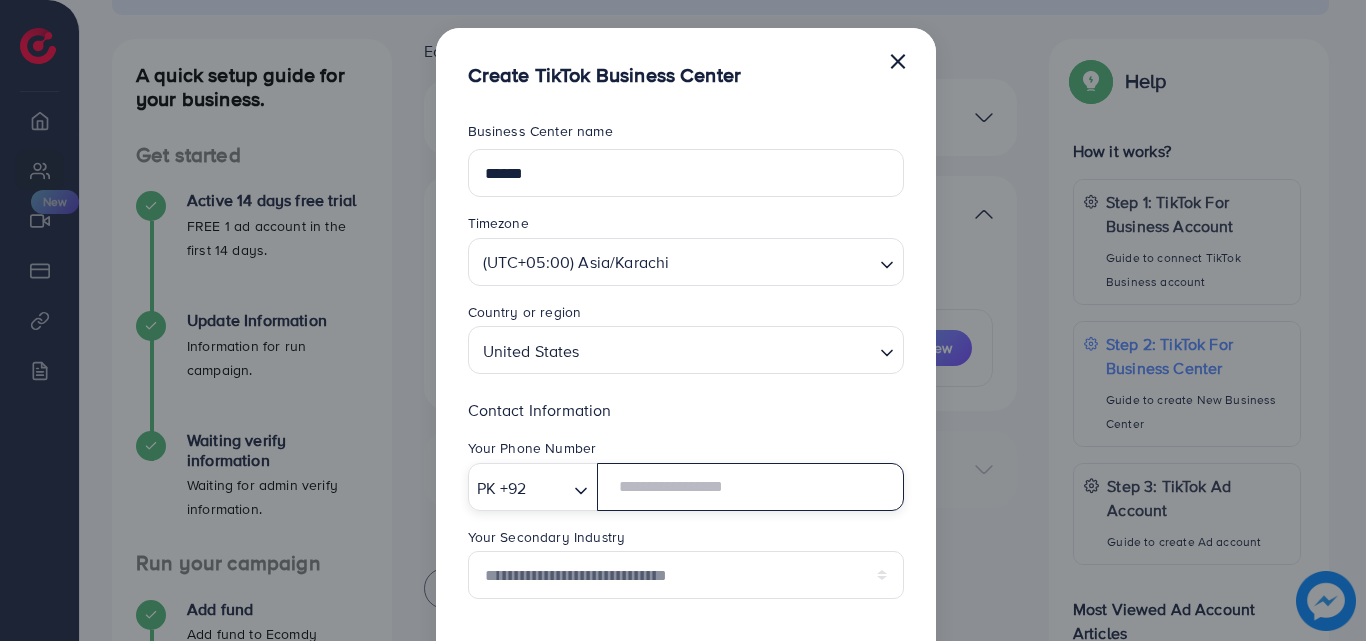 click at bounding box center [750, 487] 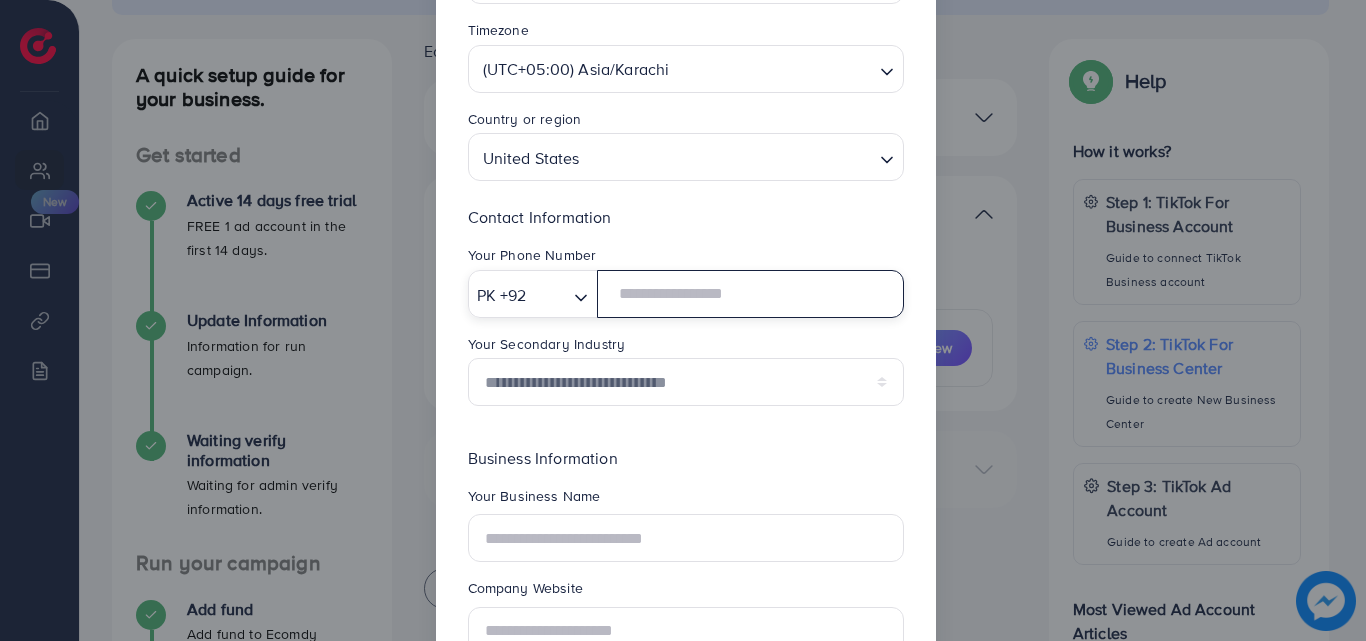 scroll, scrollTop: 200, scrollLeft: 0, axis: vertical 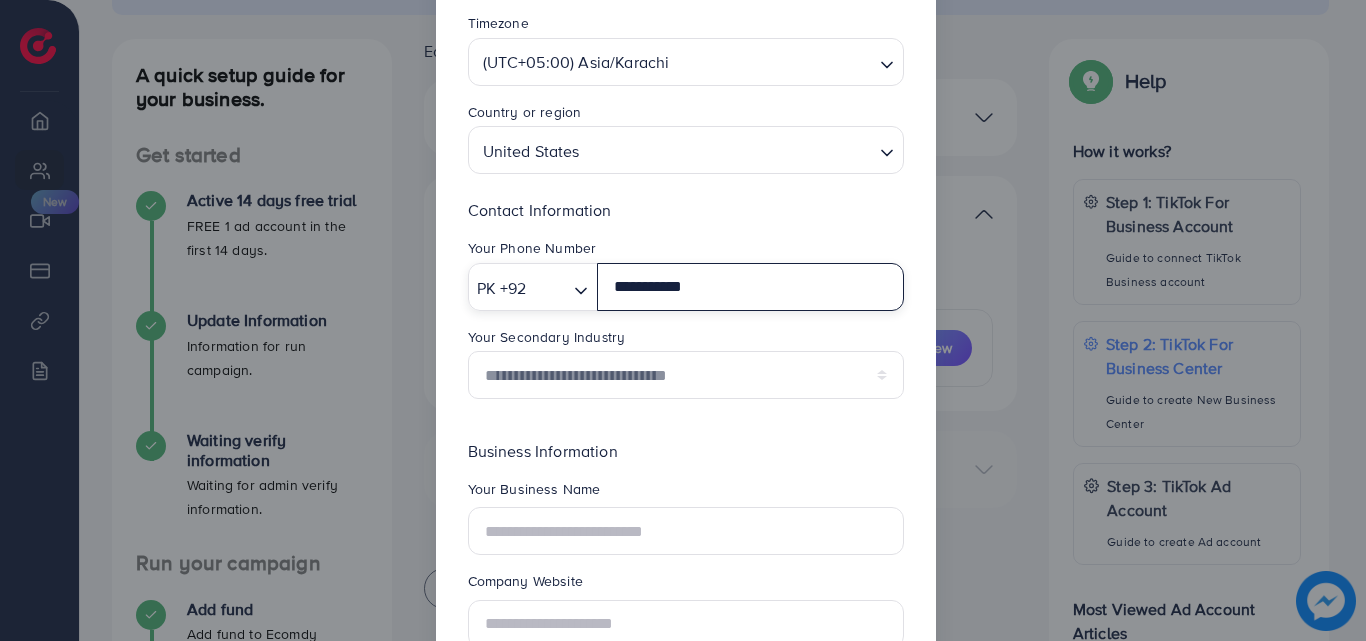 type on "**********" 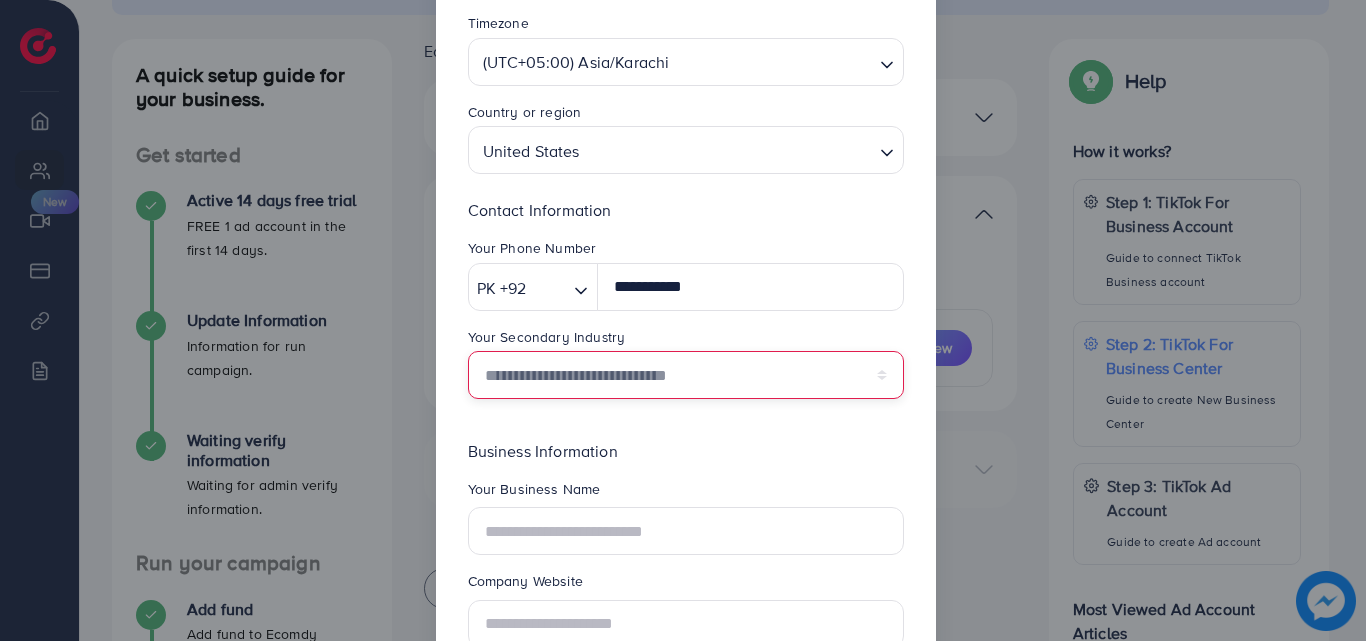 click on "**********" at bounding box center (686, 375) 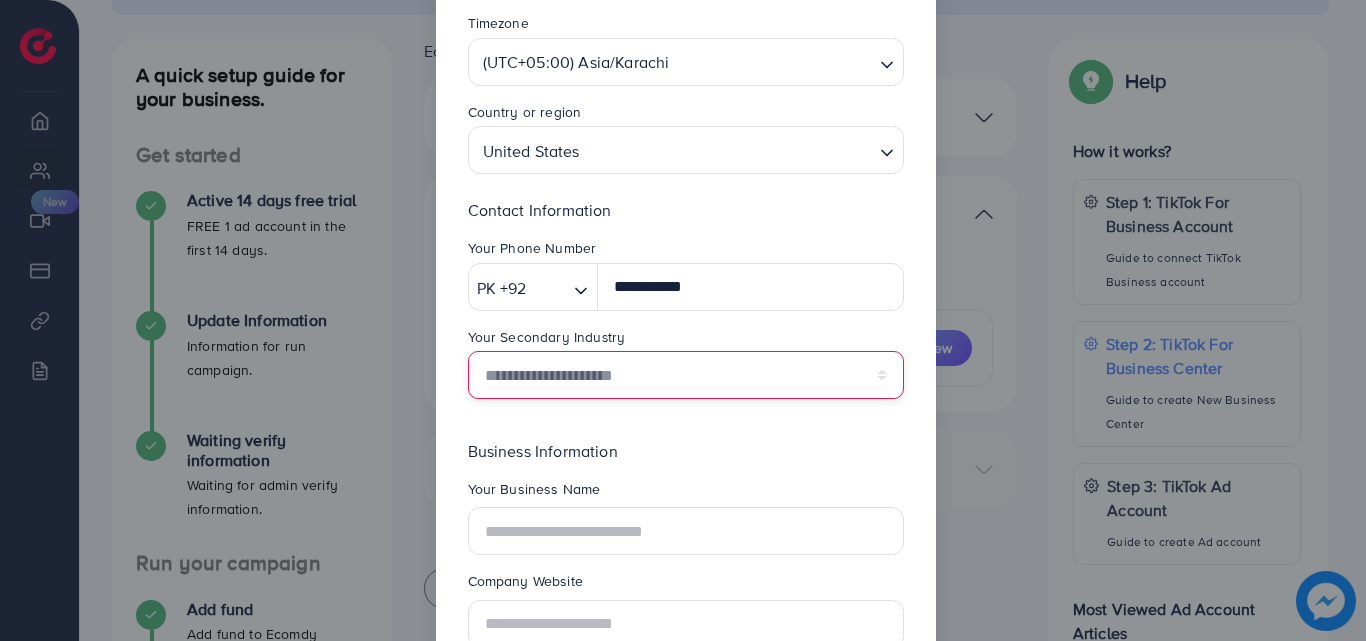 click on "**********" at bounding box center (686, 375) 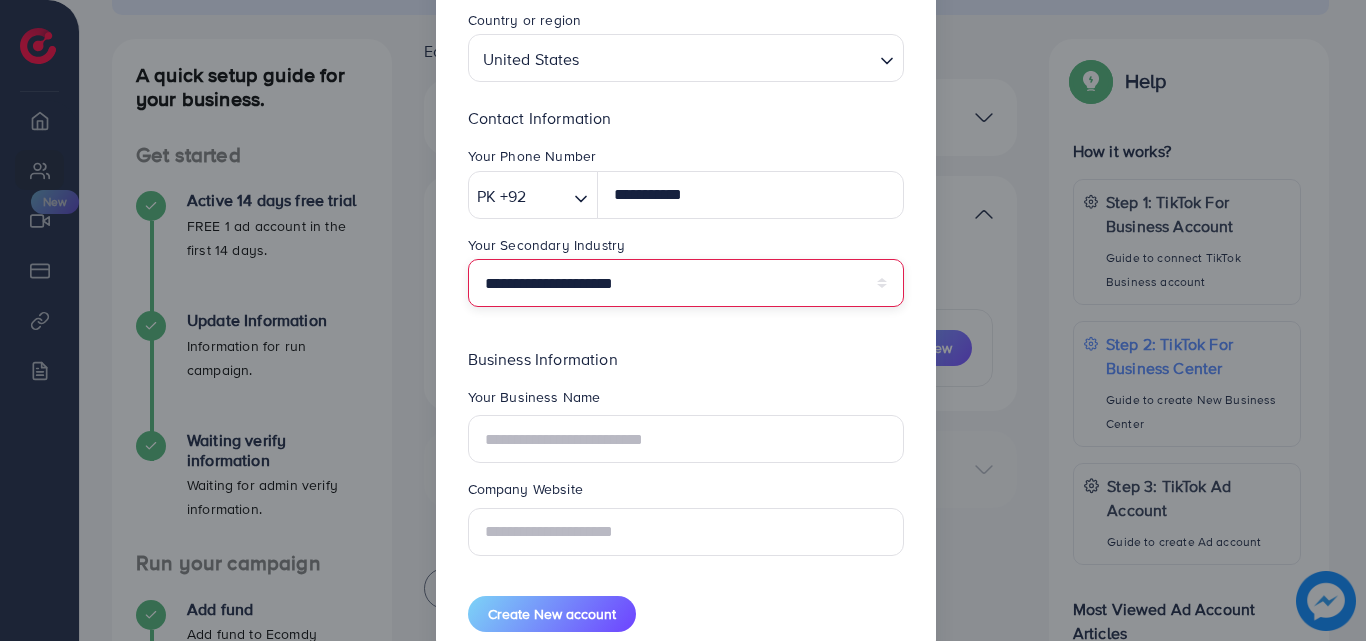 scroll, scrollTop: 343, scrollLeft: 0, axis: vertical 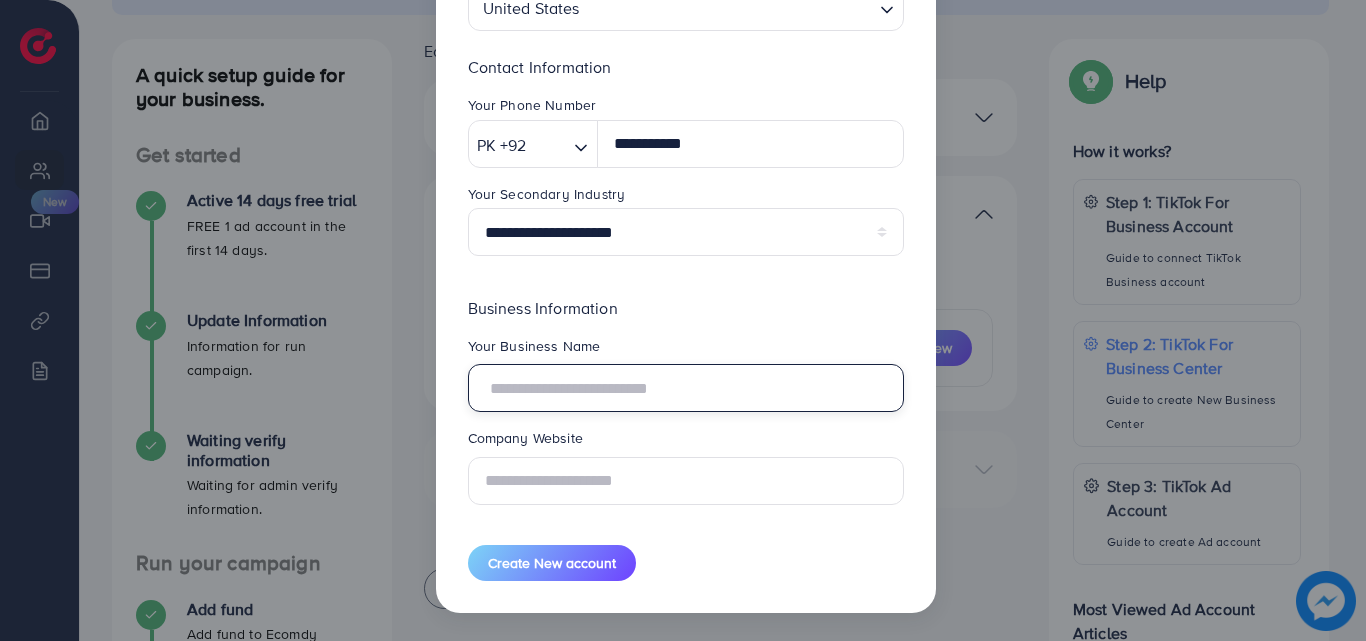 click at bounding box center [686, 388] 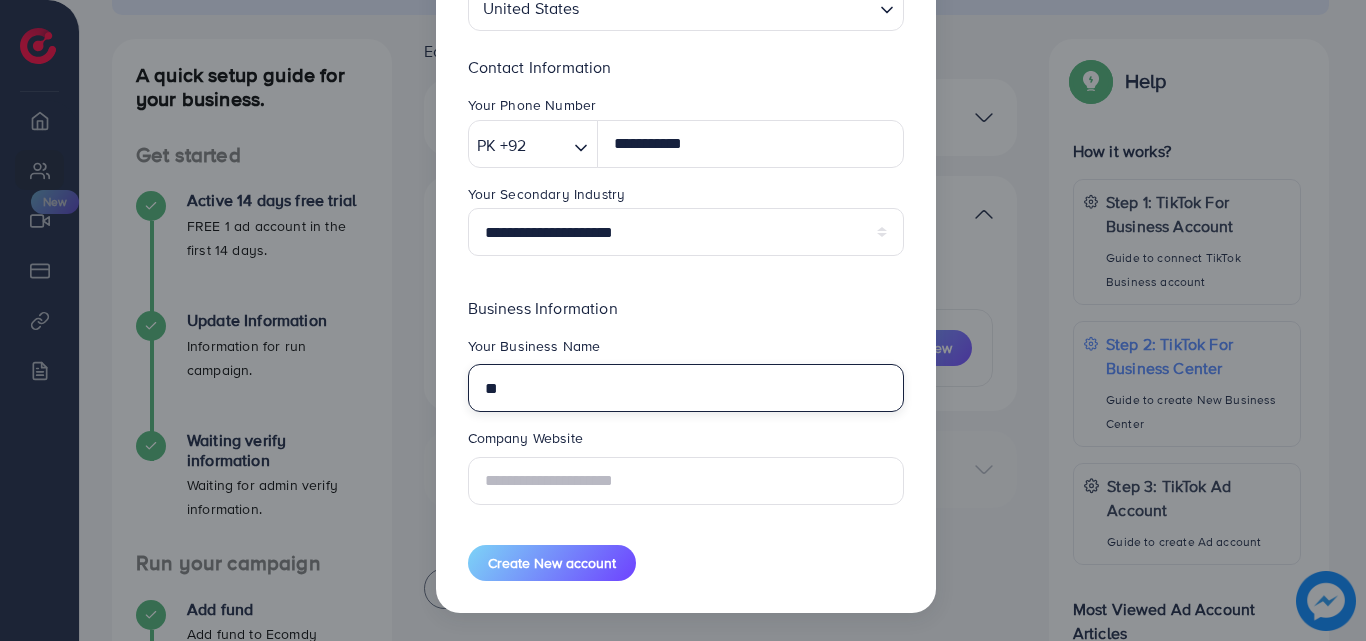type on "*" 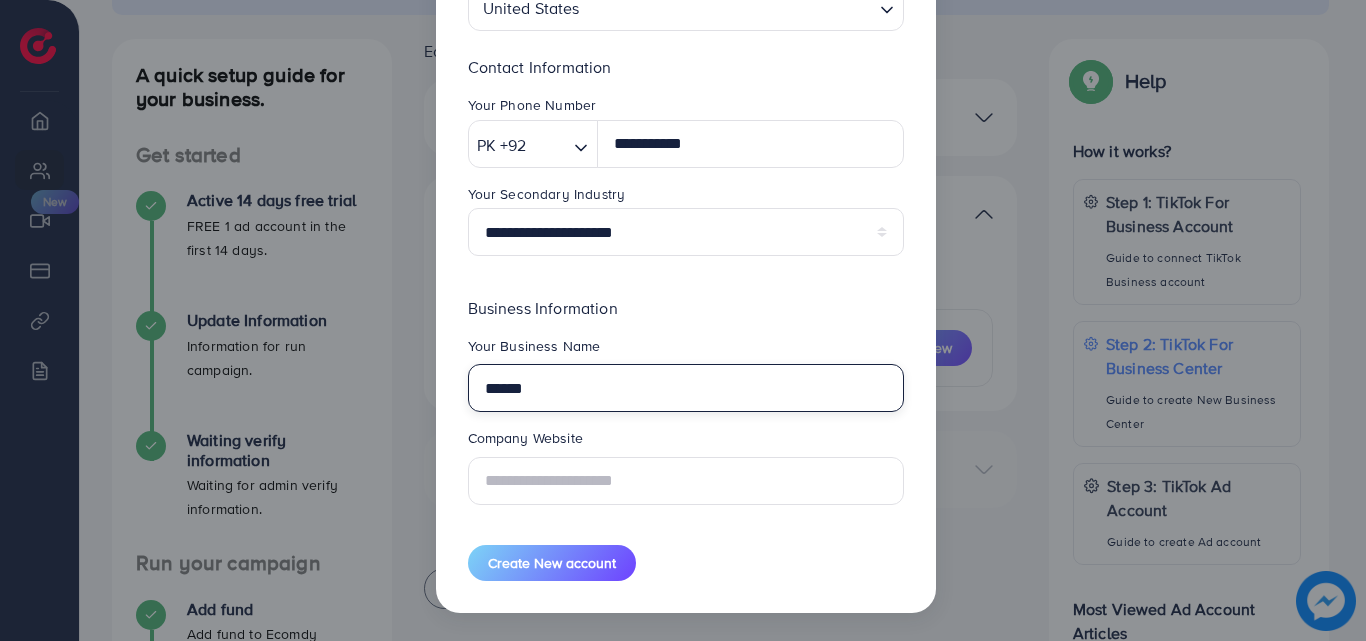 type on "******" 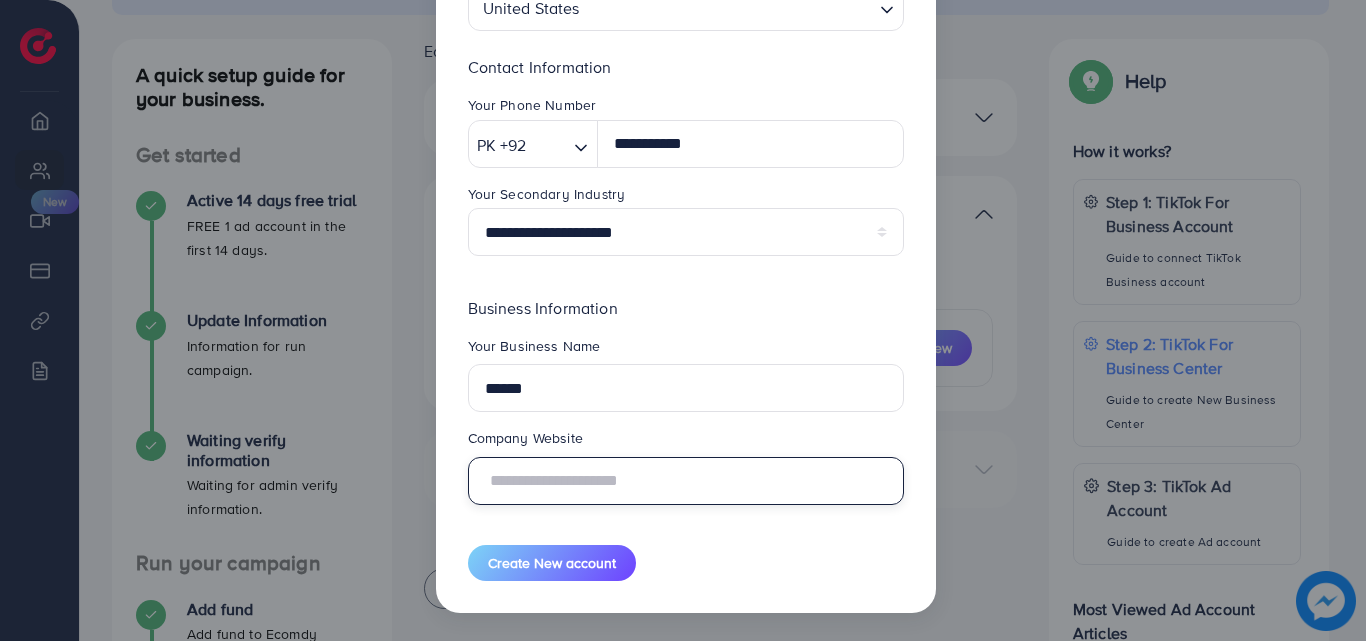 click at bounding box center [686, 481] 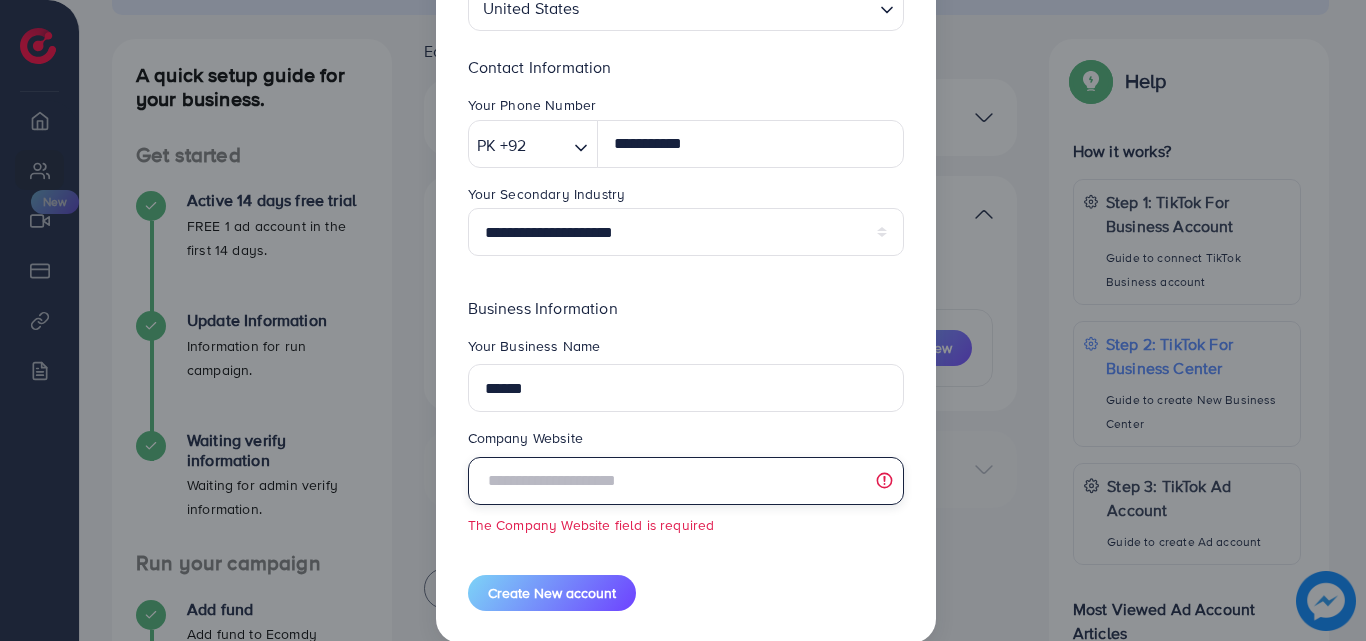 paste on "**********" 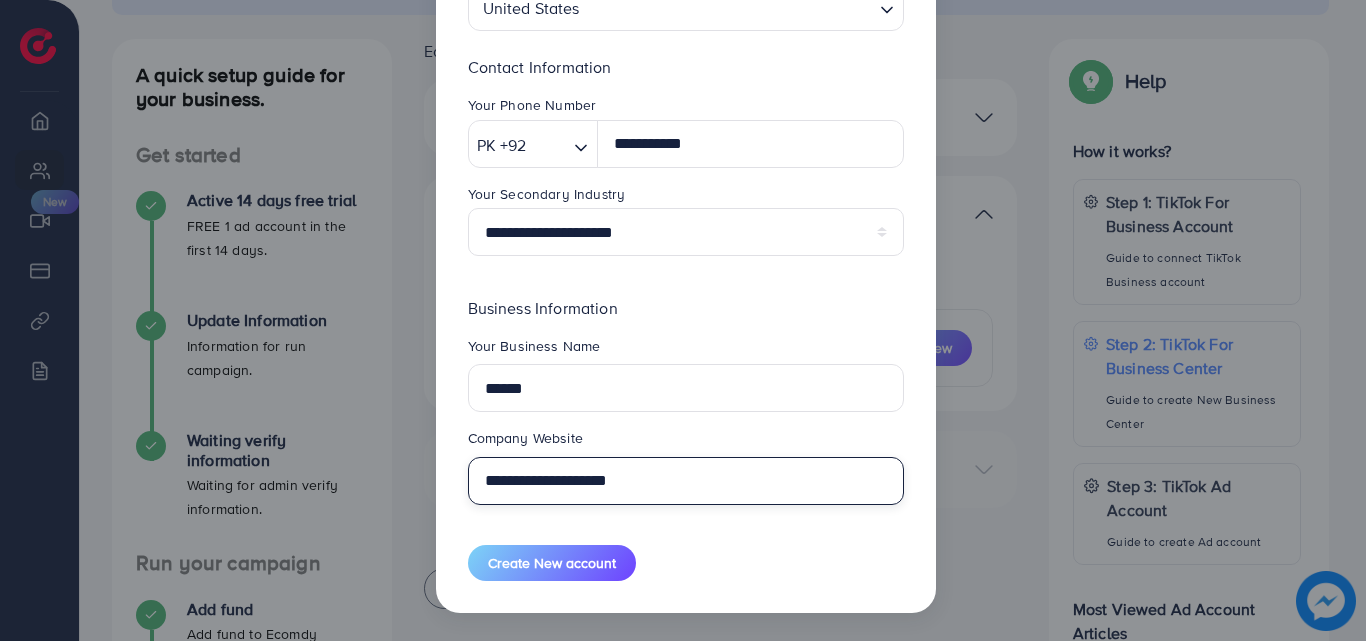 type on "**********" 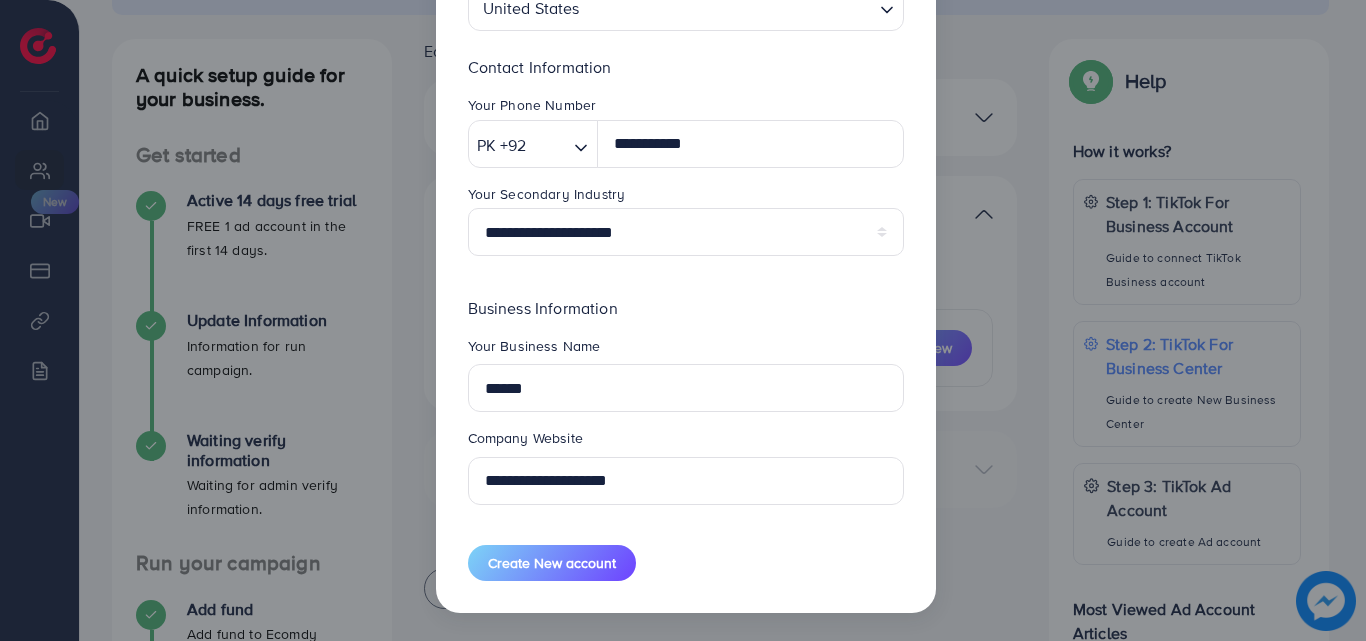 click on "**********" at bounding box center (686, 179) 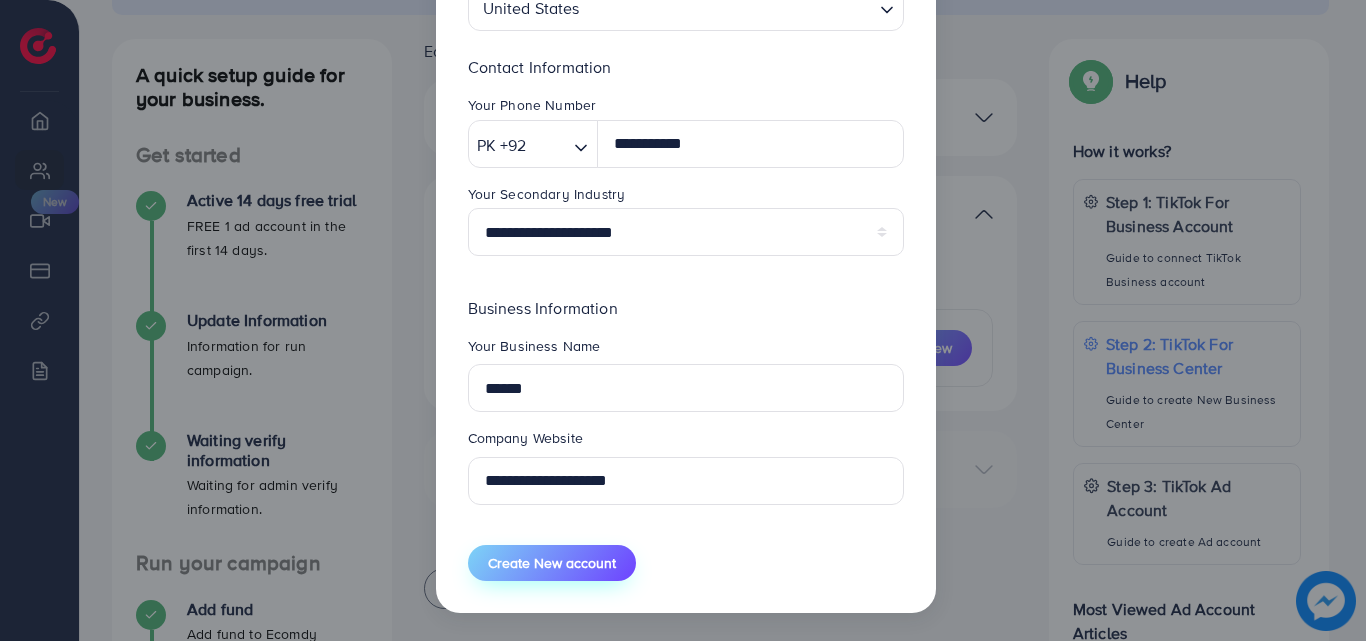 click on "Create New account" at bounding box center (552, 563) 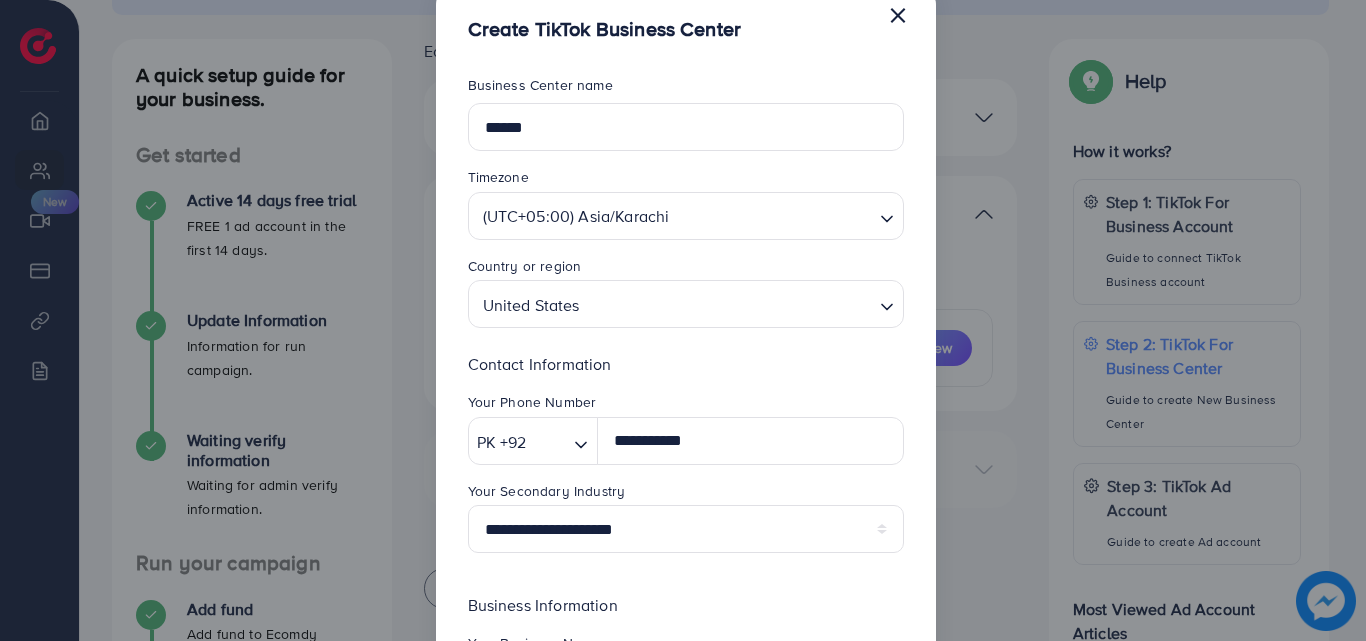 scroll, scrollTop: 0, scrollLeft: 0, axis: both 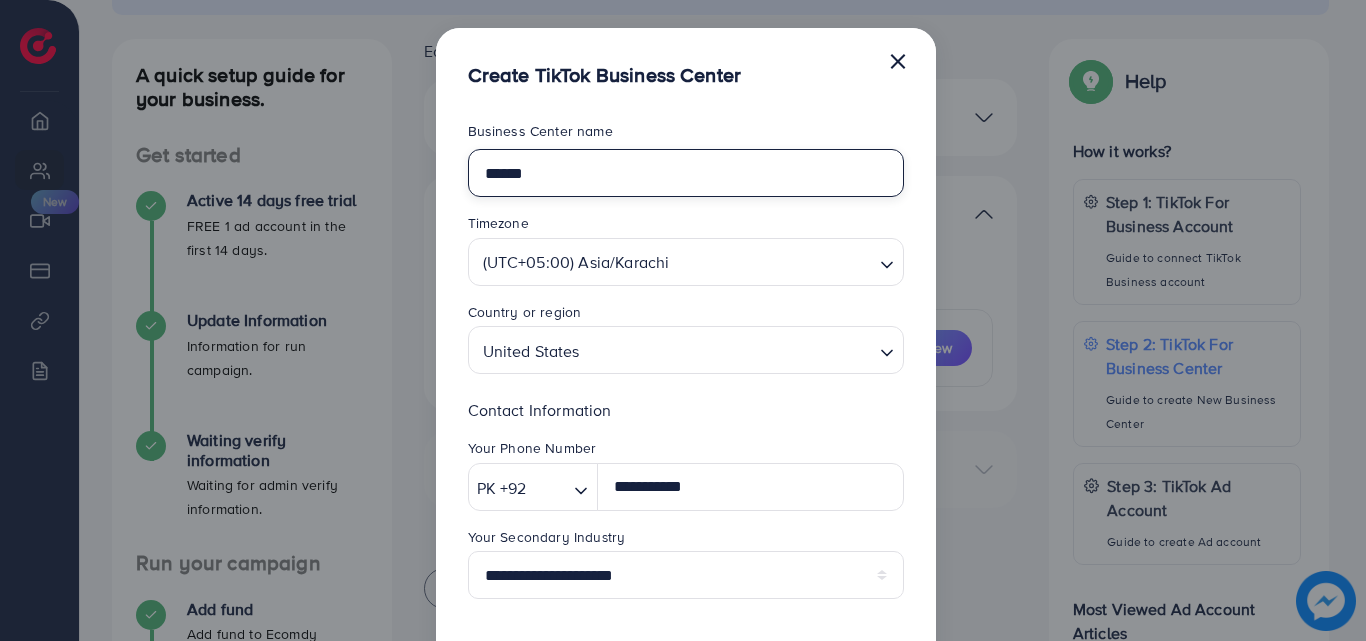 click on "******" at bounding box center [686, 173] 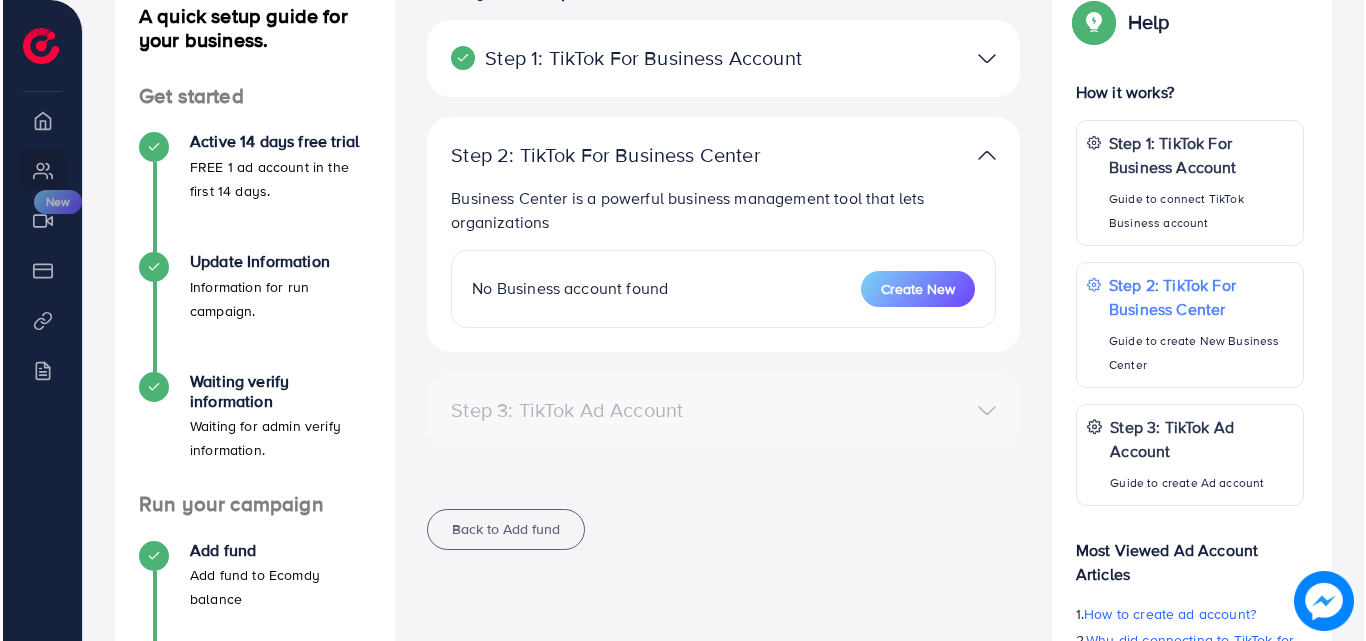 scroll, scrollTop: 300, scrollLeft: 0, axis: vertical 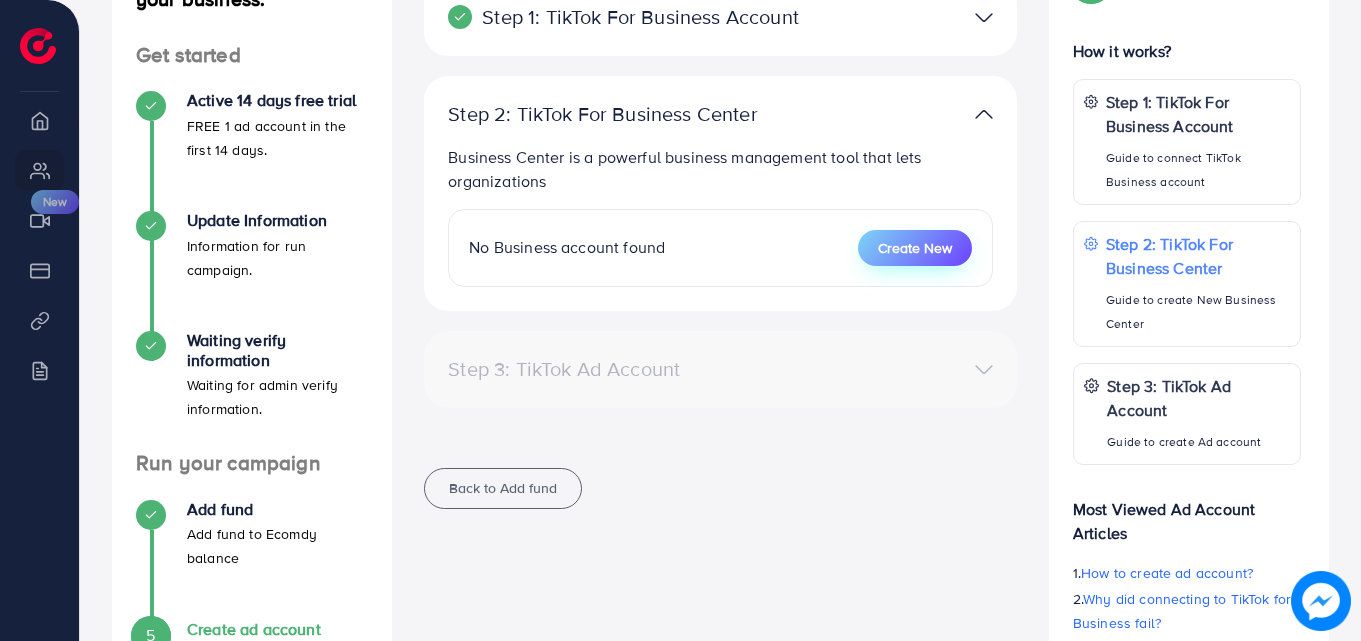 click on "Create New" at bounding box center [915, 248] 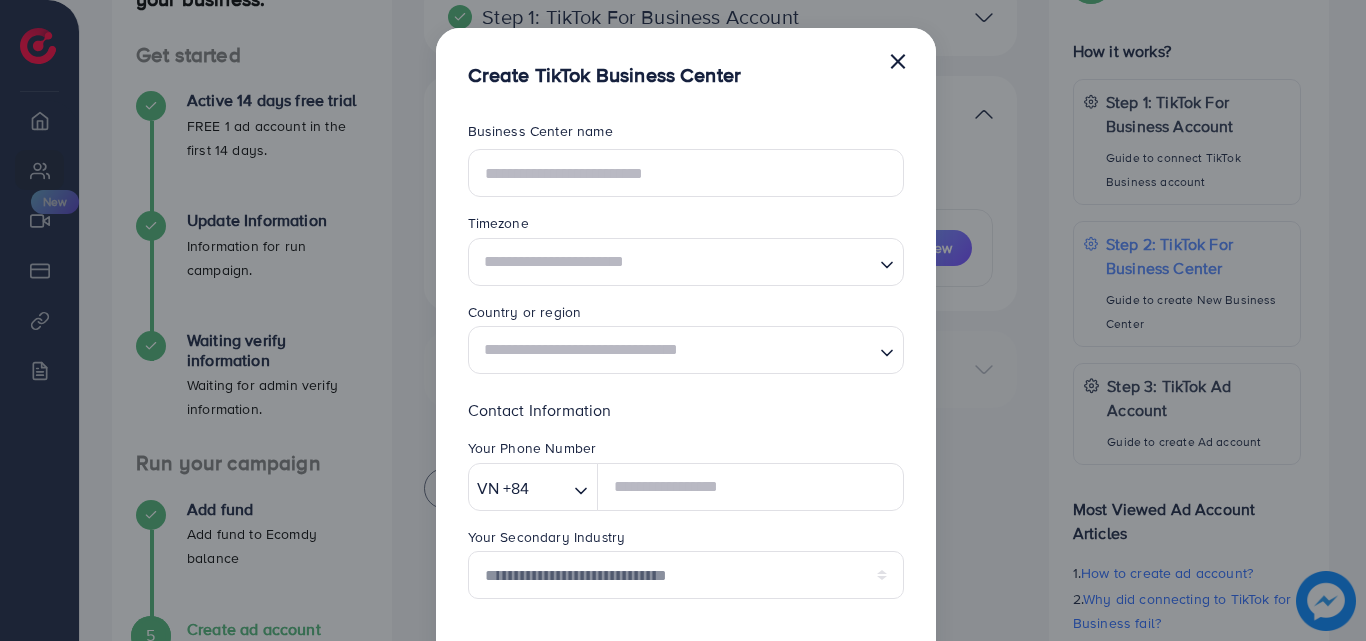 scroll, scrollTop: 0, scrollLeft: 0, axis: both 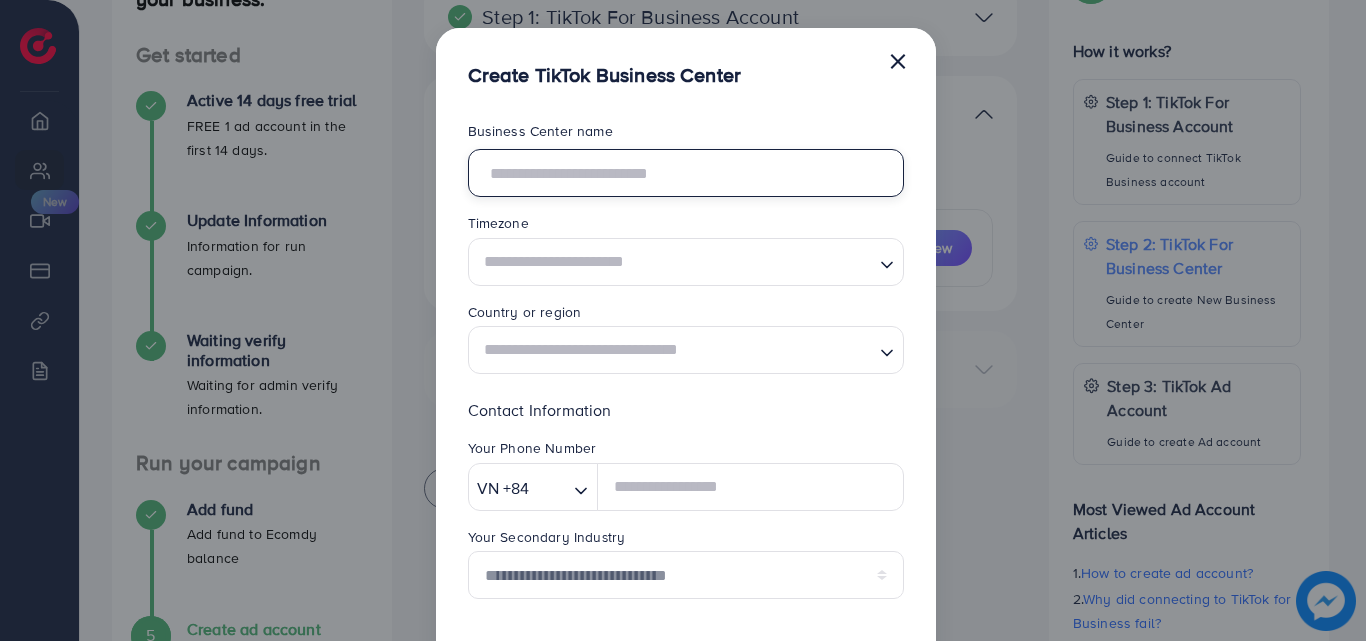 click at bounding box center (686, 173) 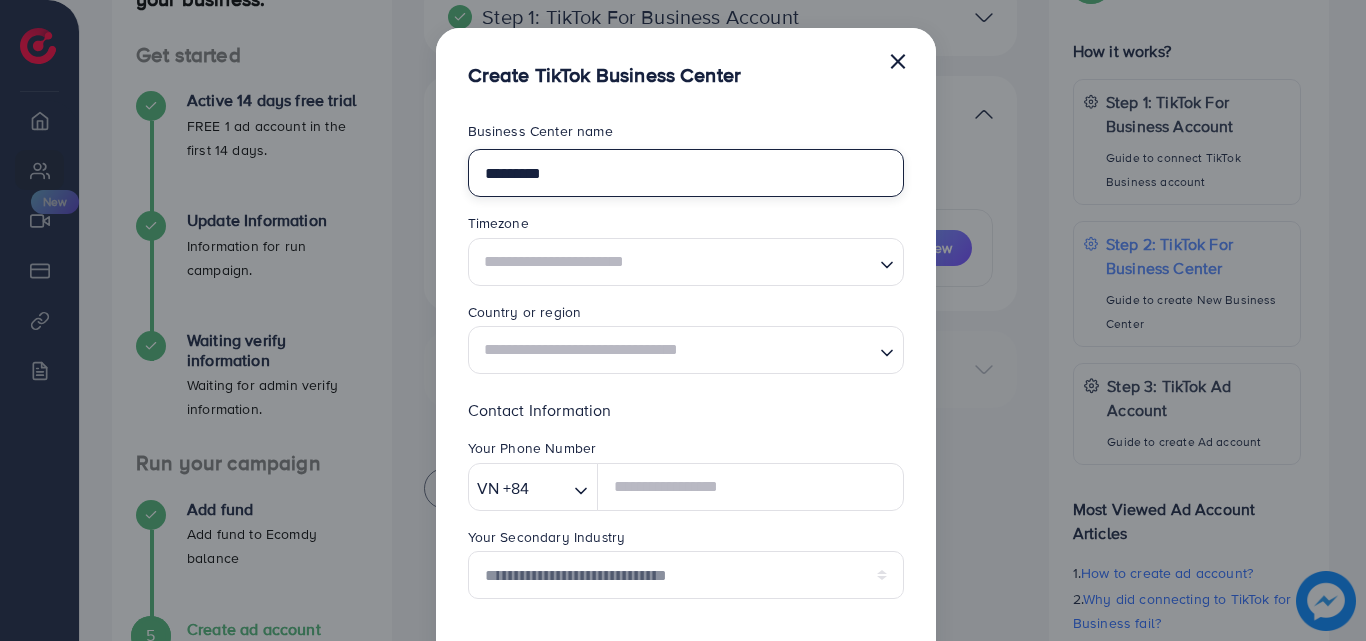 type on "*********" 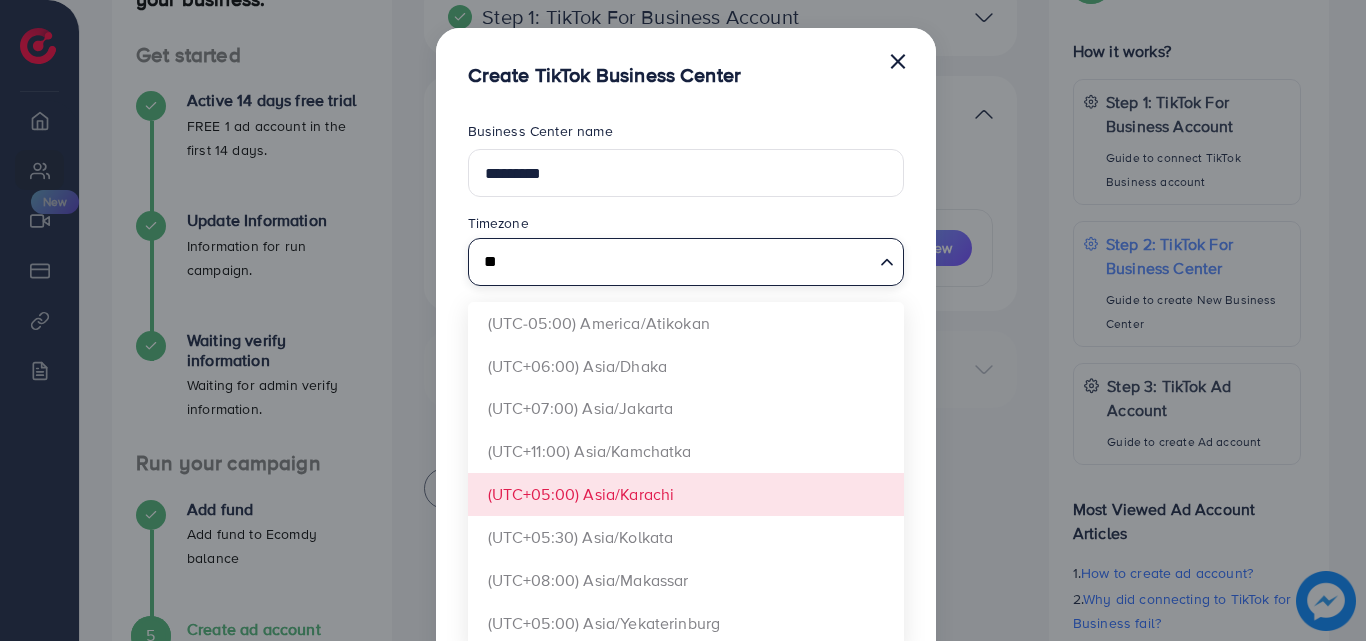 type on "**" 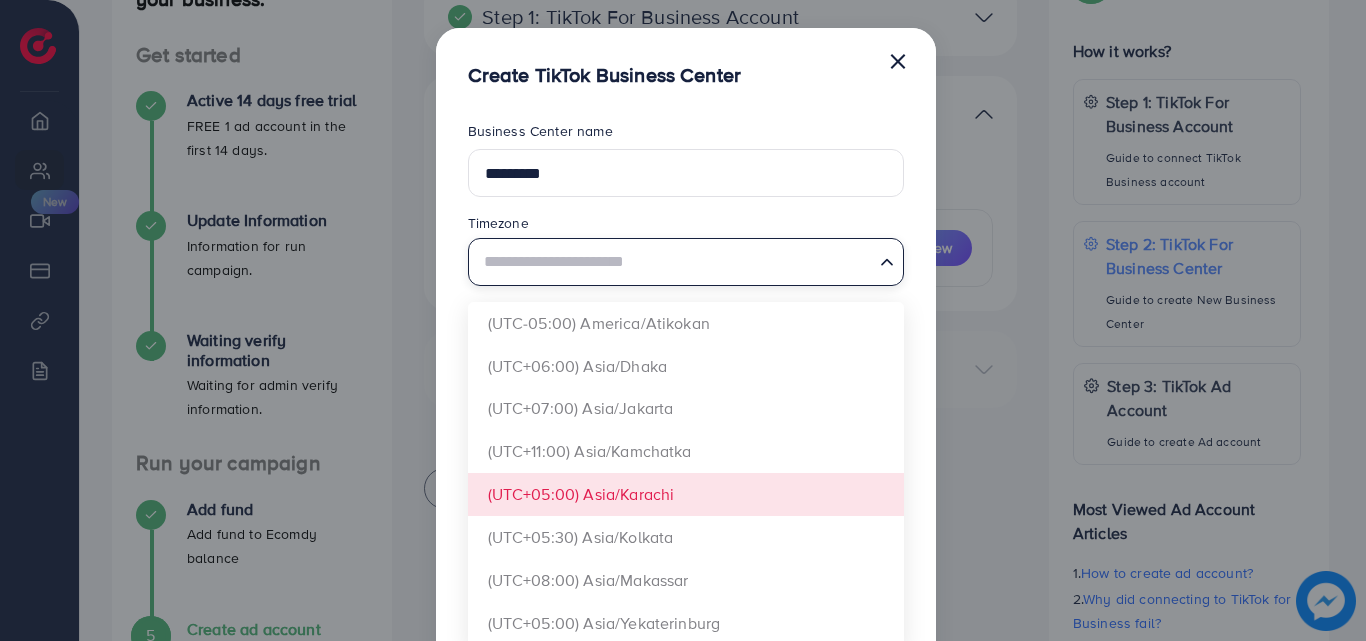 click on "**********" at bounding box center [686, 522] 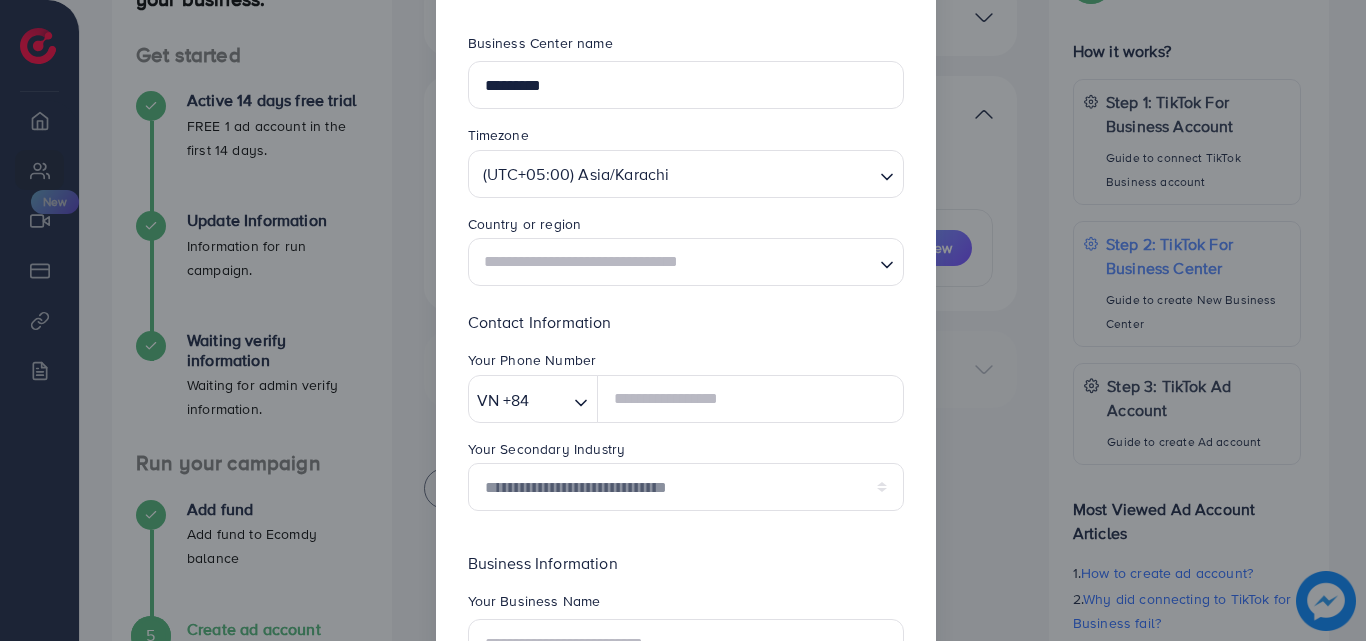 scroll, scrollTop: 100, scrollLeft: 0, axis: vertical 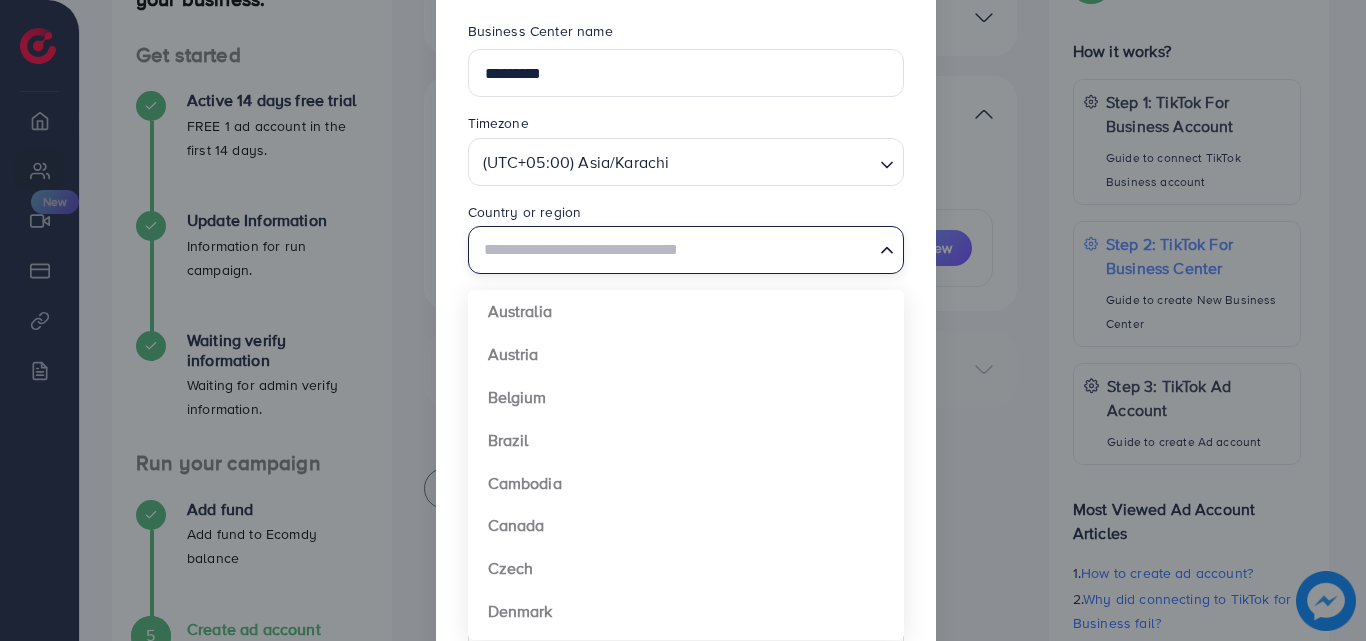click at bounding box center (674, 250) 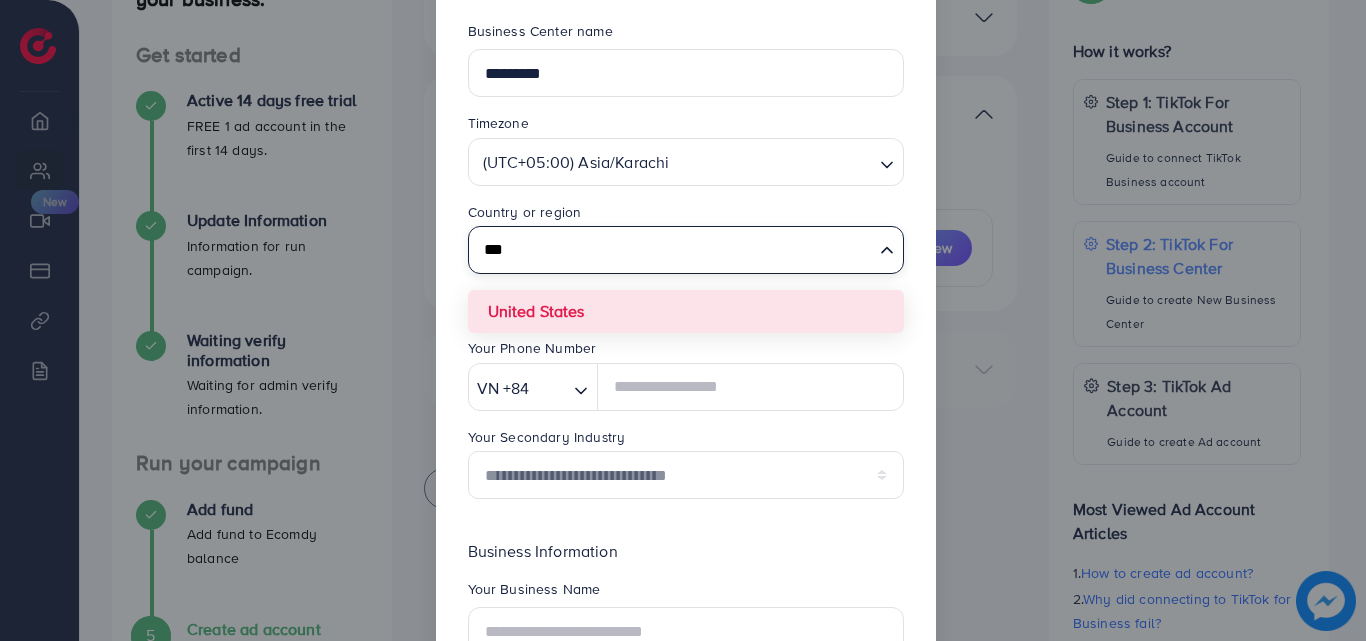 type on "***" 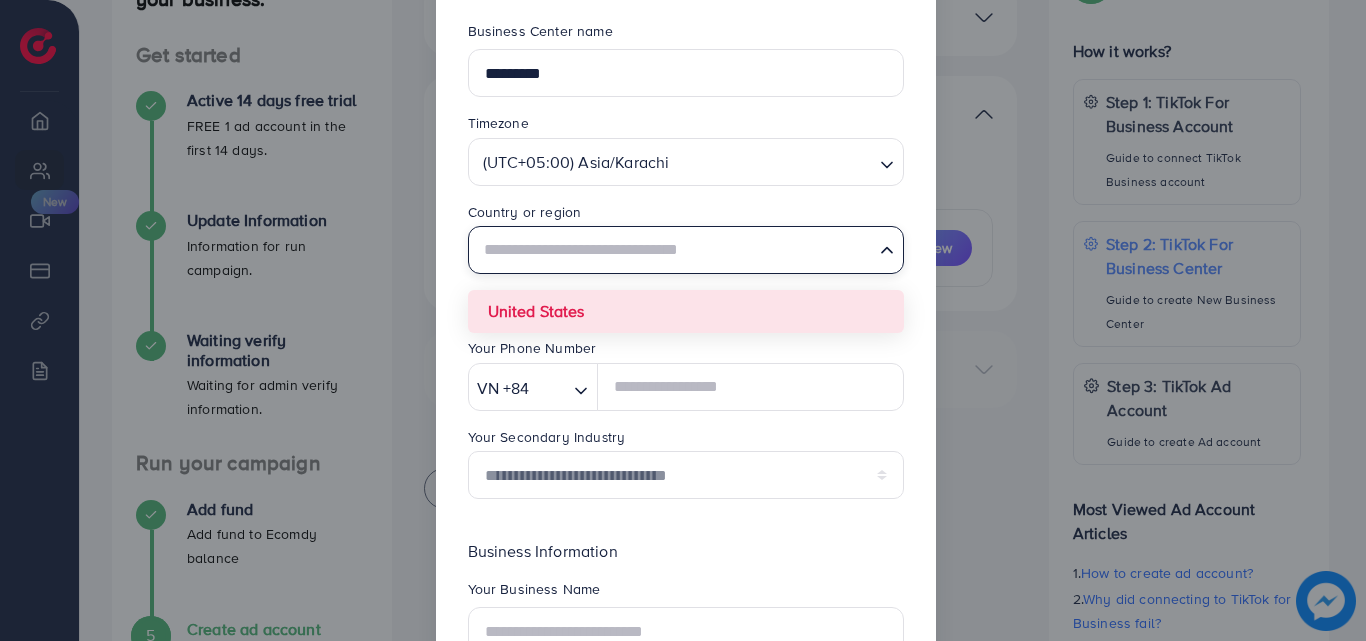 click on "**********" at bounding box center [686, 422] 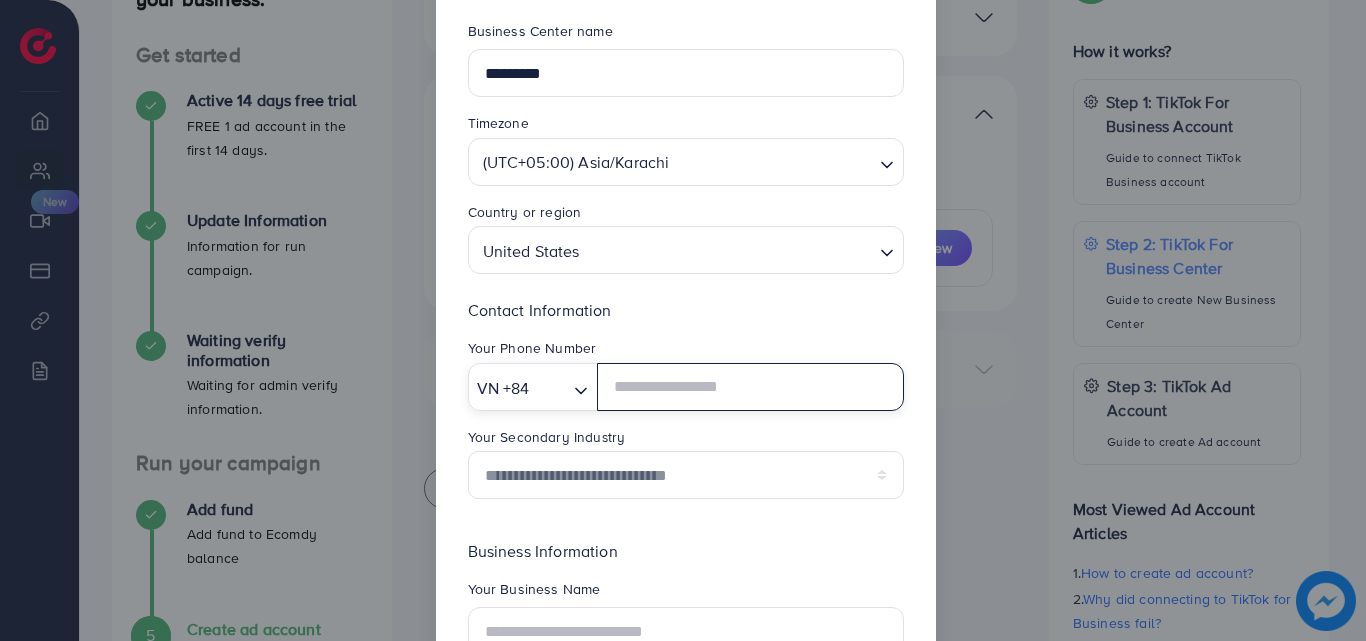 click on "VN +84" at bounding box center (519, 386) 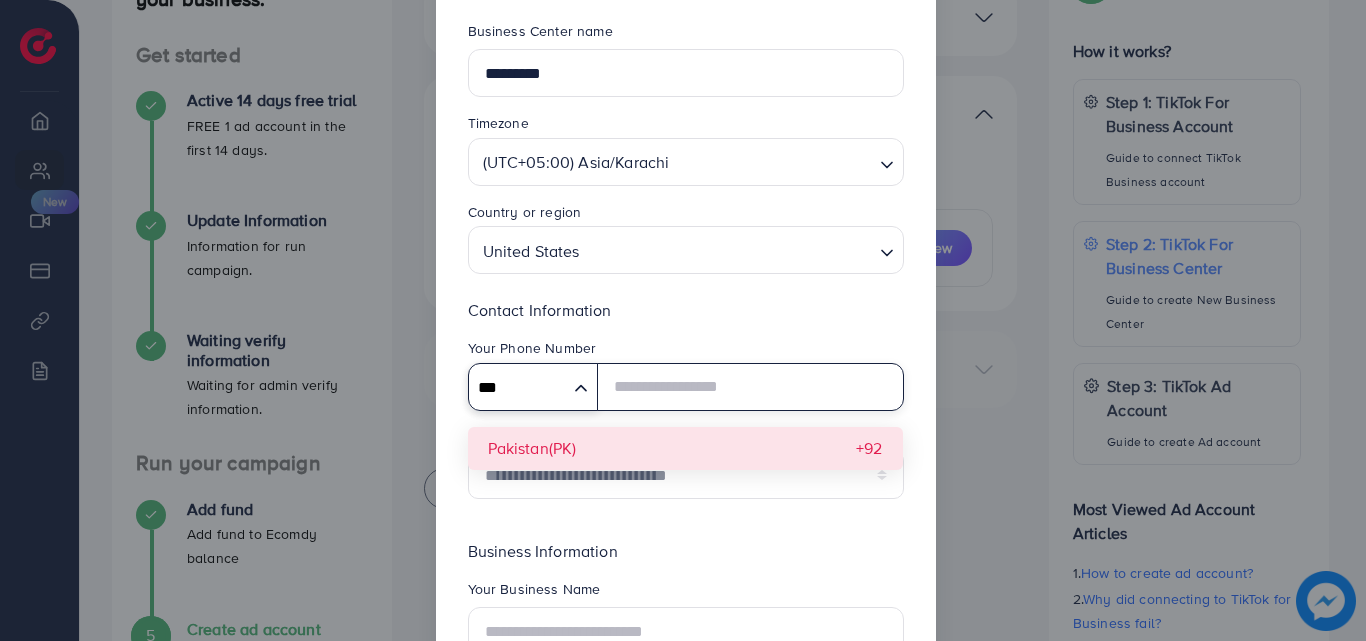 type on "***" 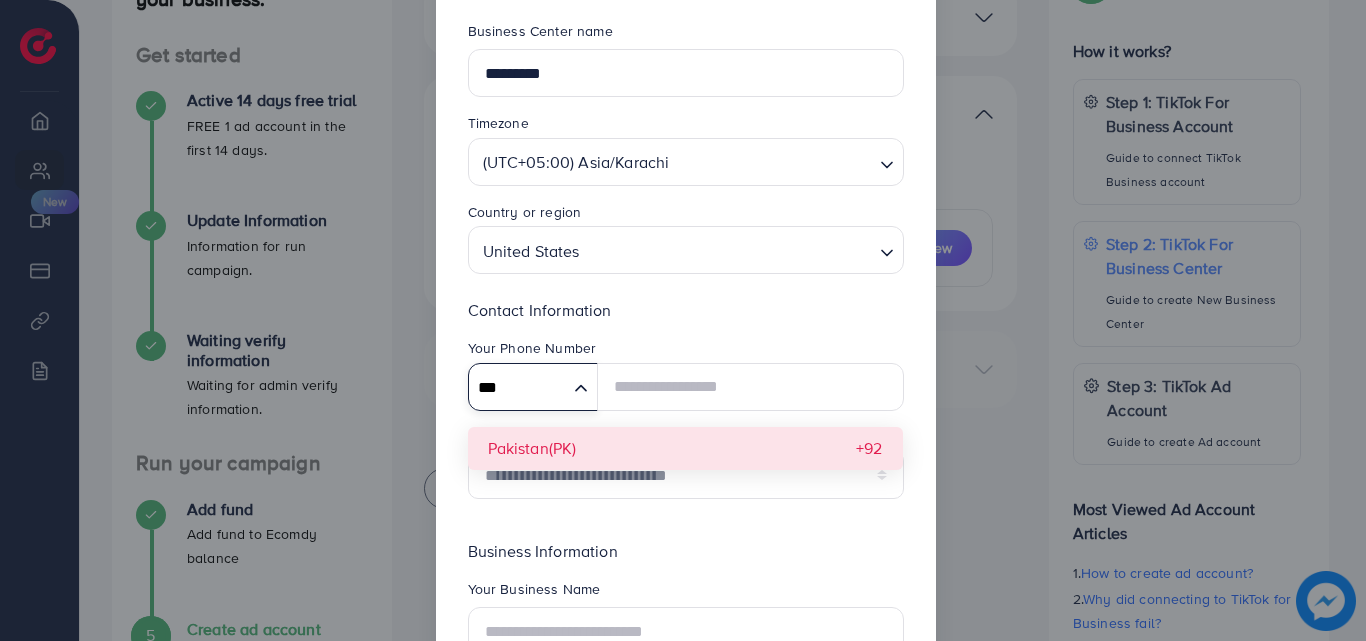 type 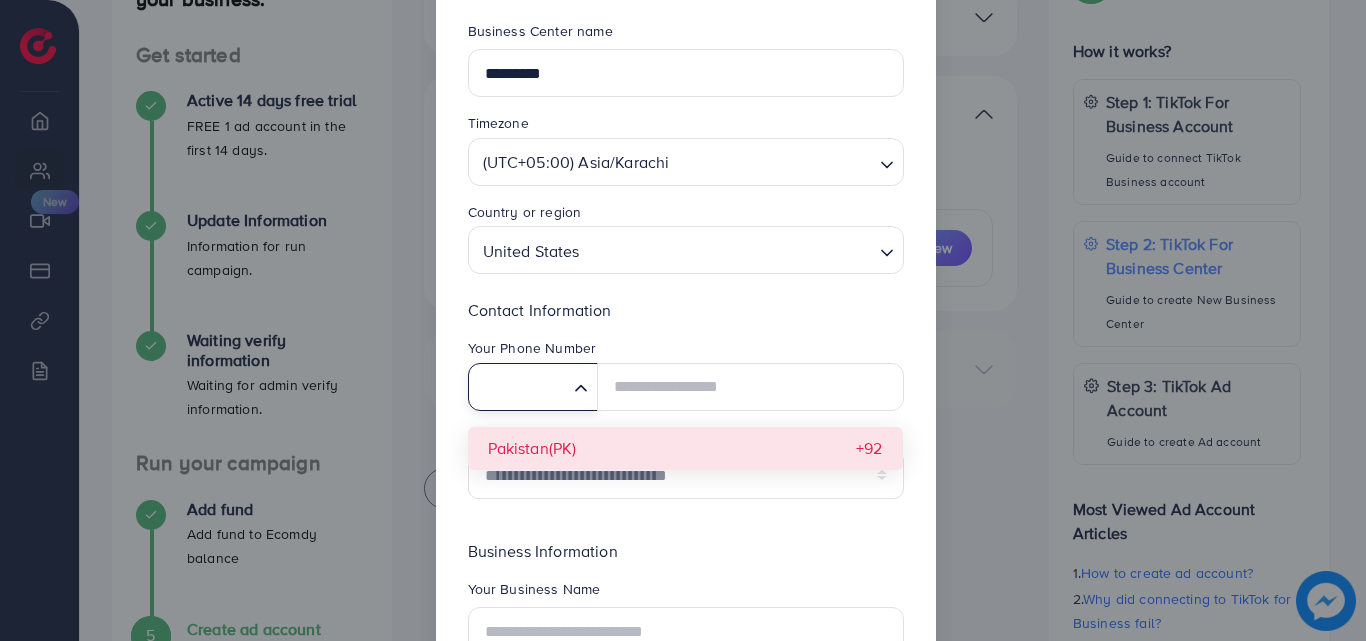 click on "**********" at bounding box center [686, 406] 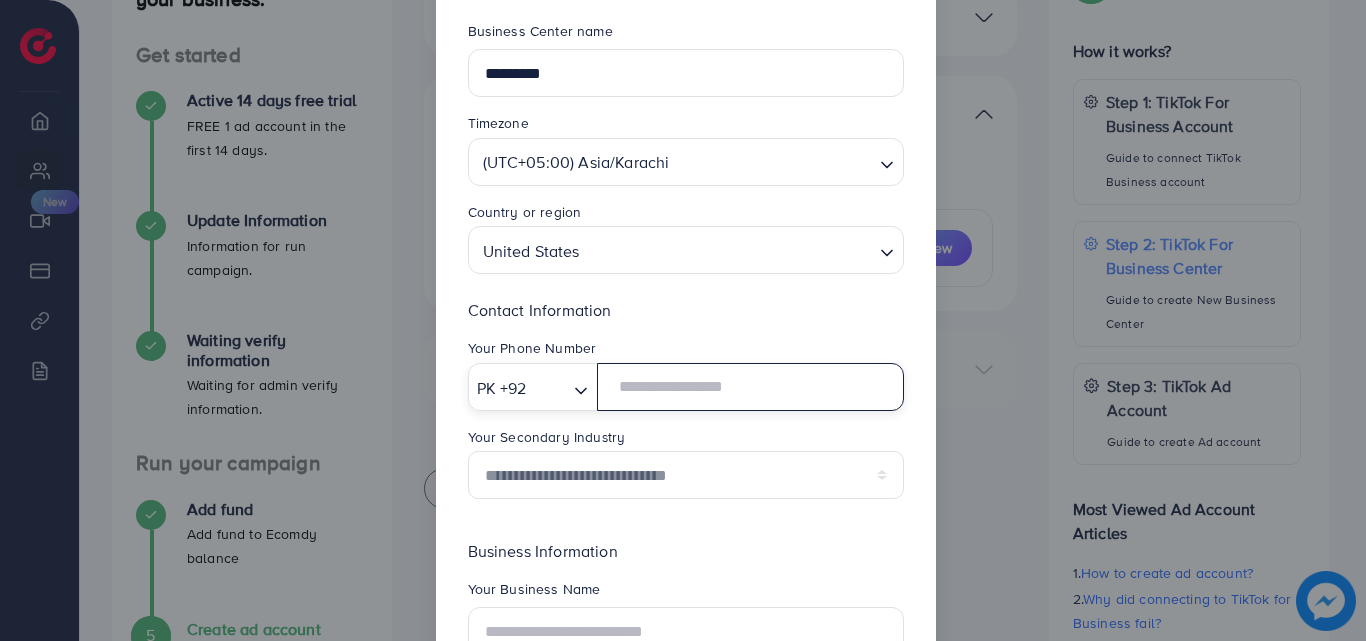 click at bounding box center (750, 387) 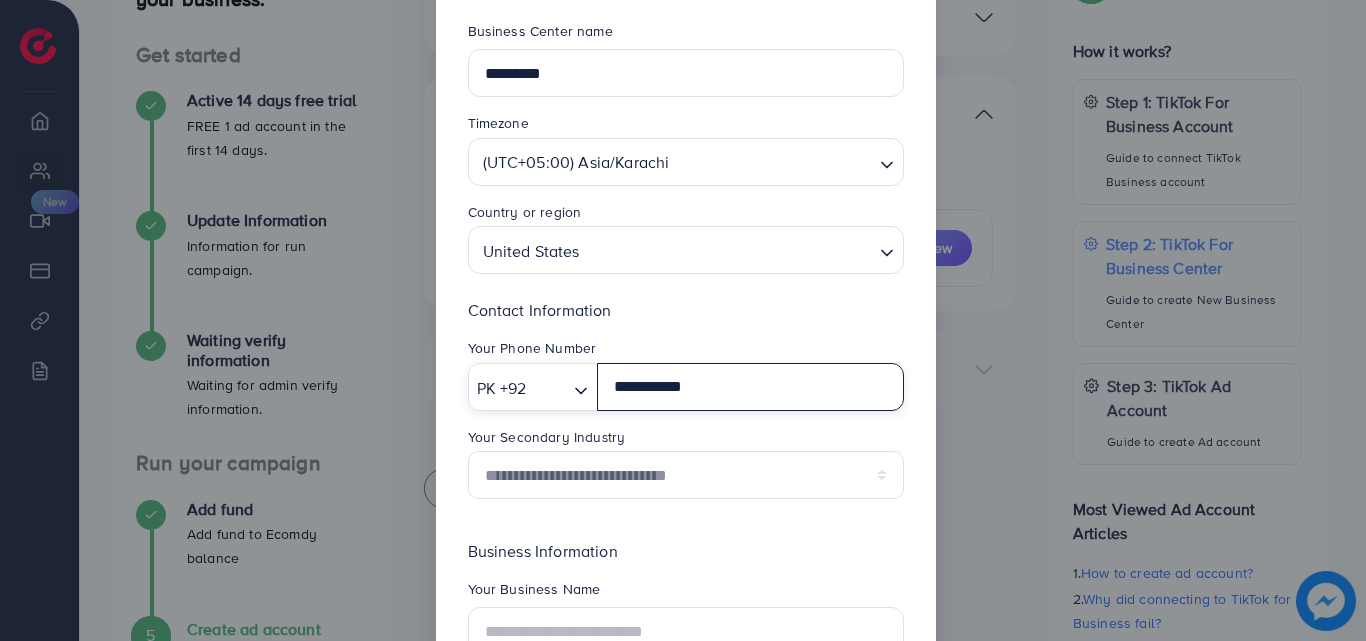 type on "**********" 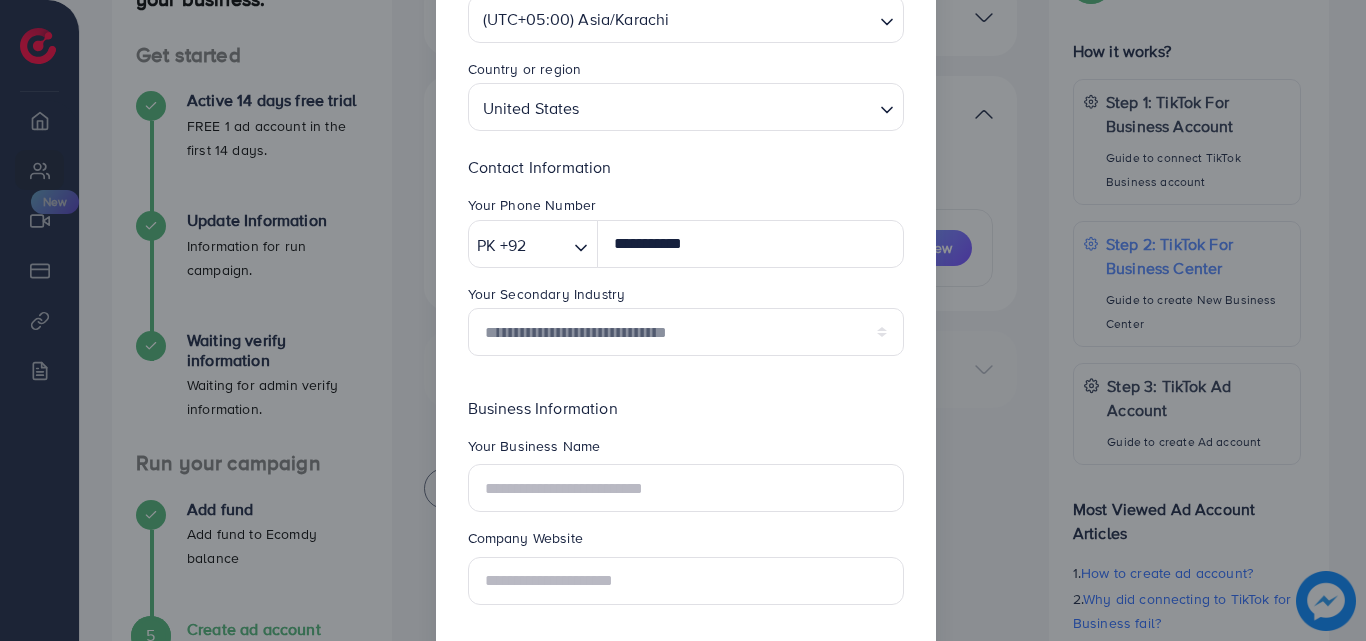 scroll, scrollTop: 300, scrollLeft: 0, axis: vertical 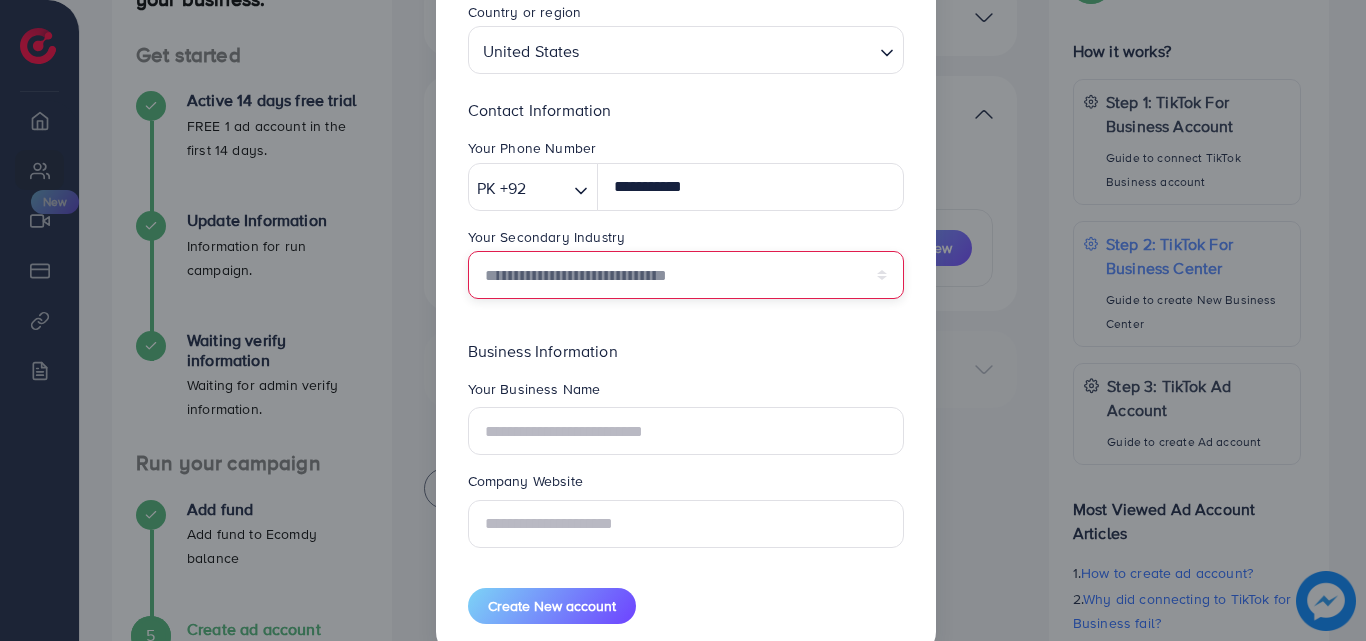 click on "**********" at bounding box center (686, 275) 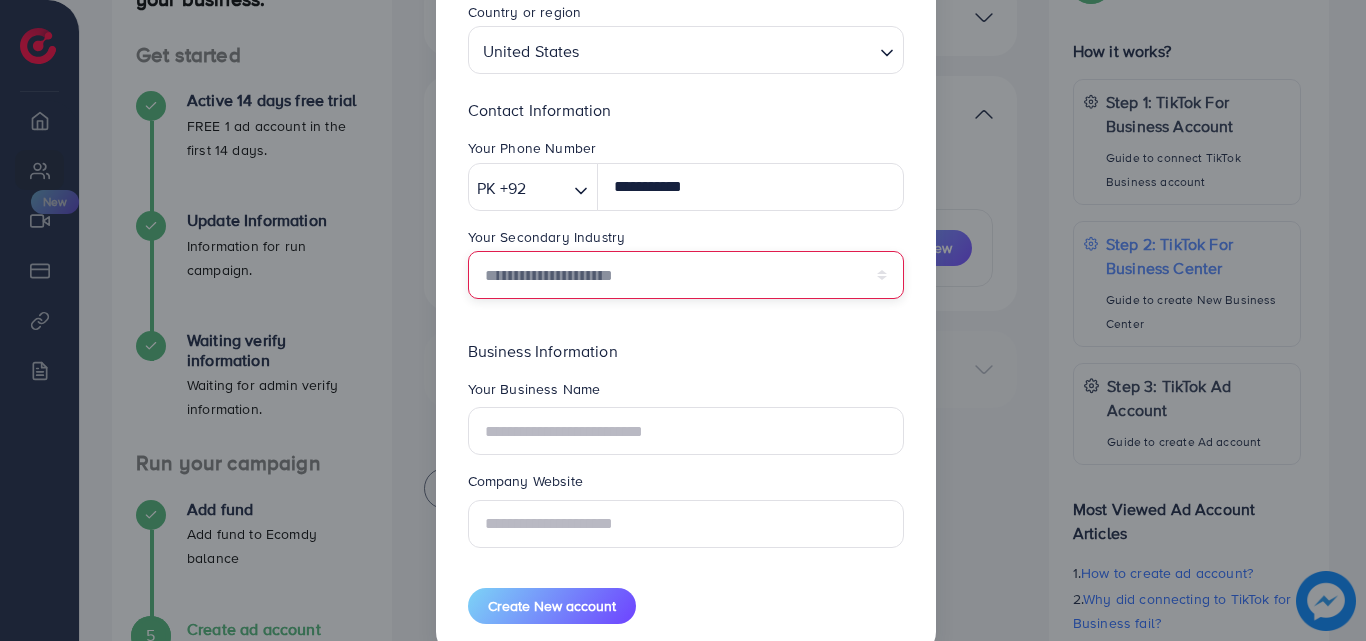 click on "**********" at bounding box center (686, 275) 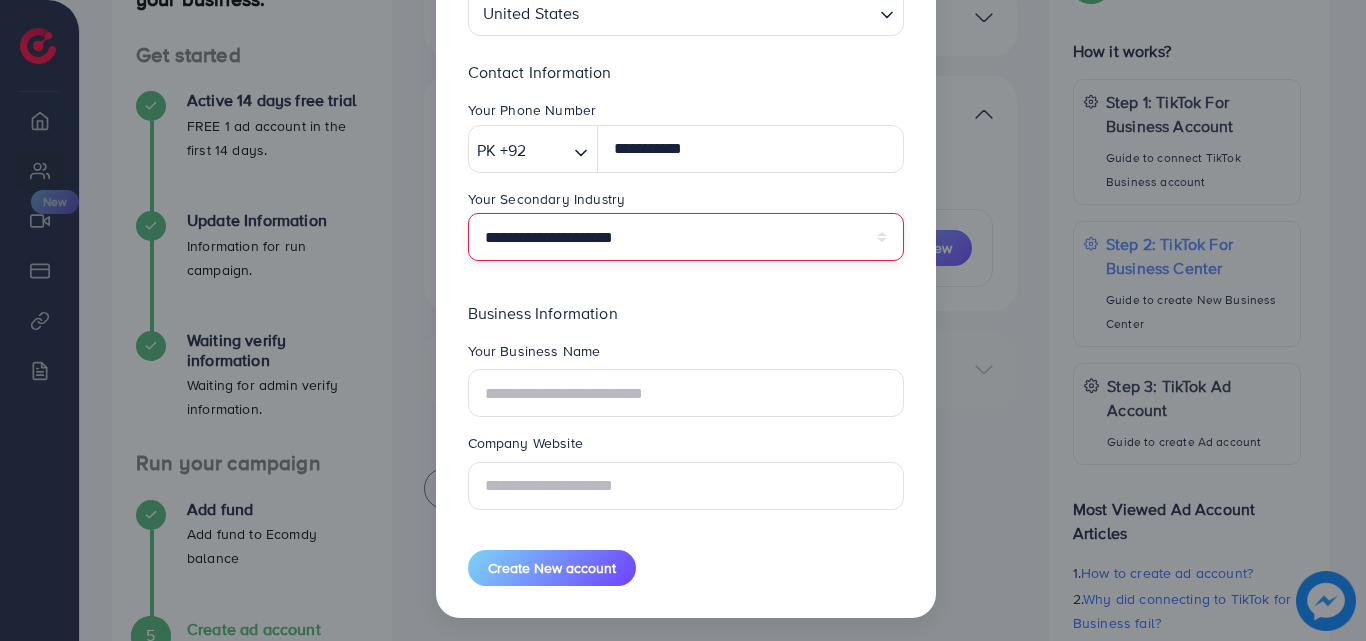 scroll, scrollTop: 343, scrollLeft: 0, axis: vertical 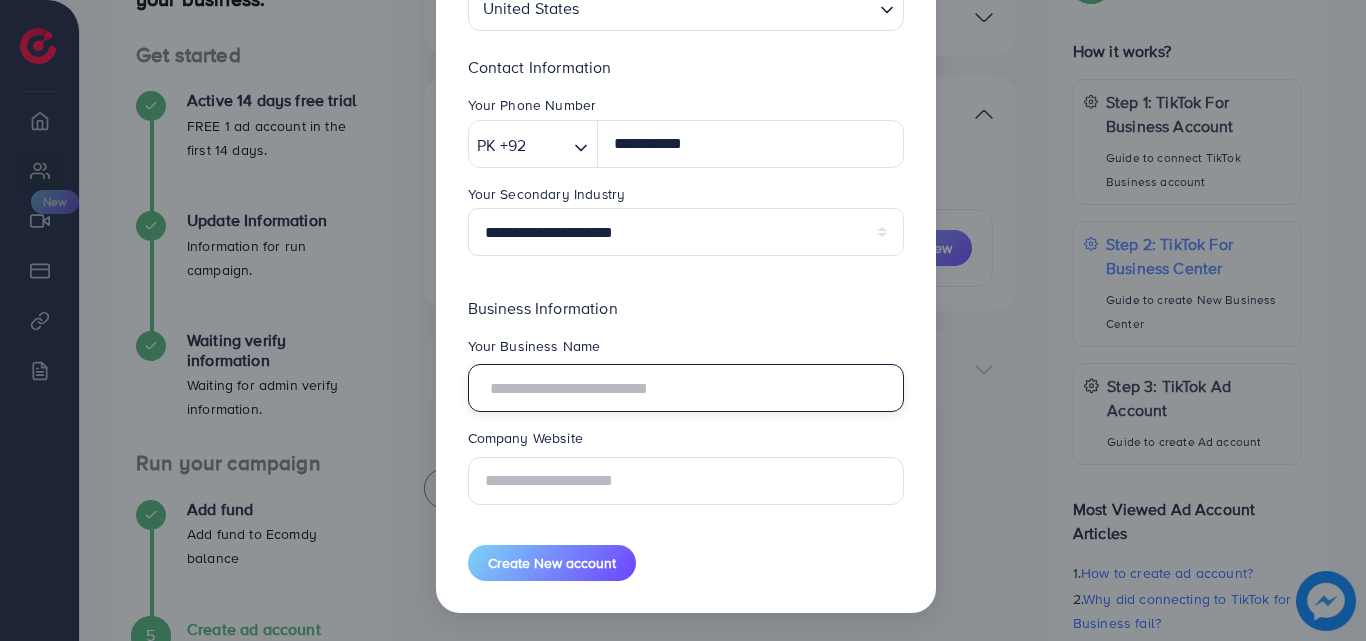 click at bounding box center [686, 388] 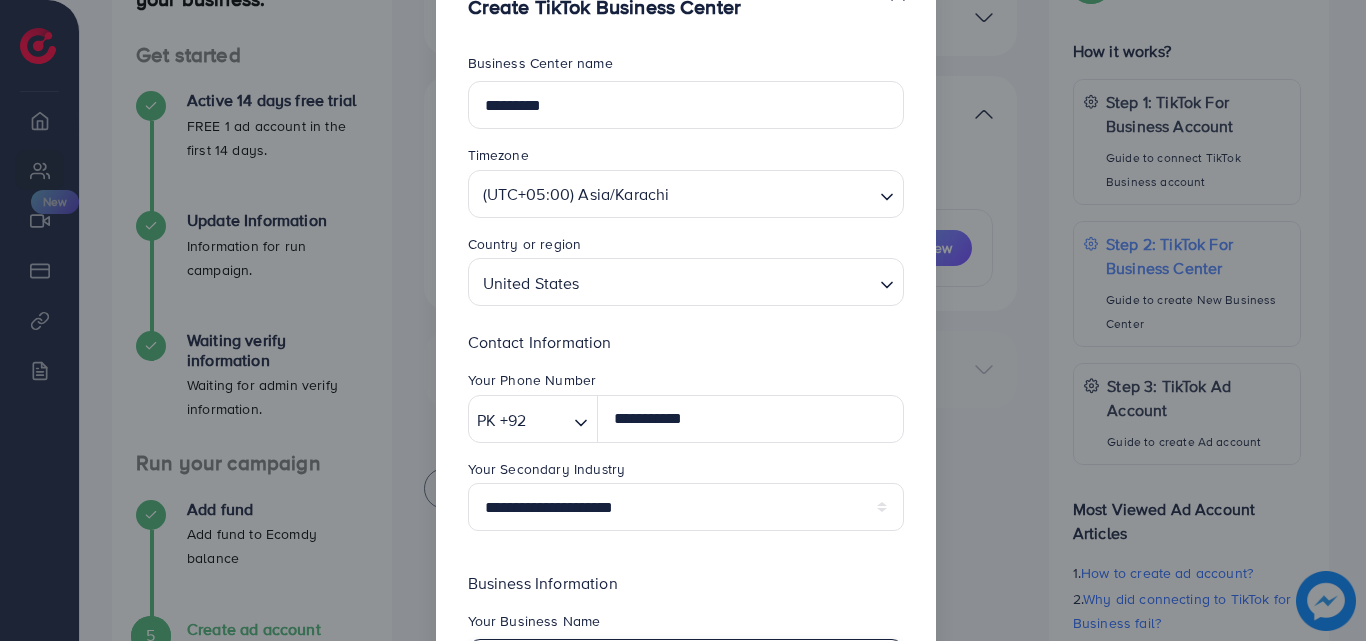 scroll, scrollTop: 0, scrollLeft: 0, axis: both 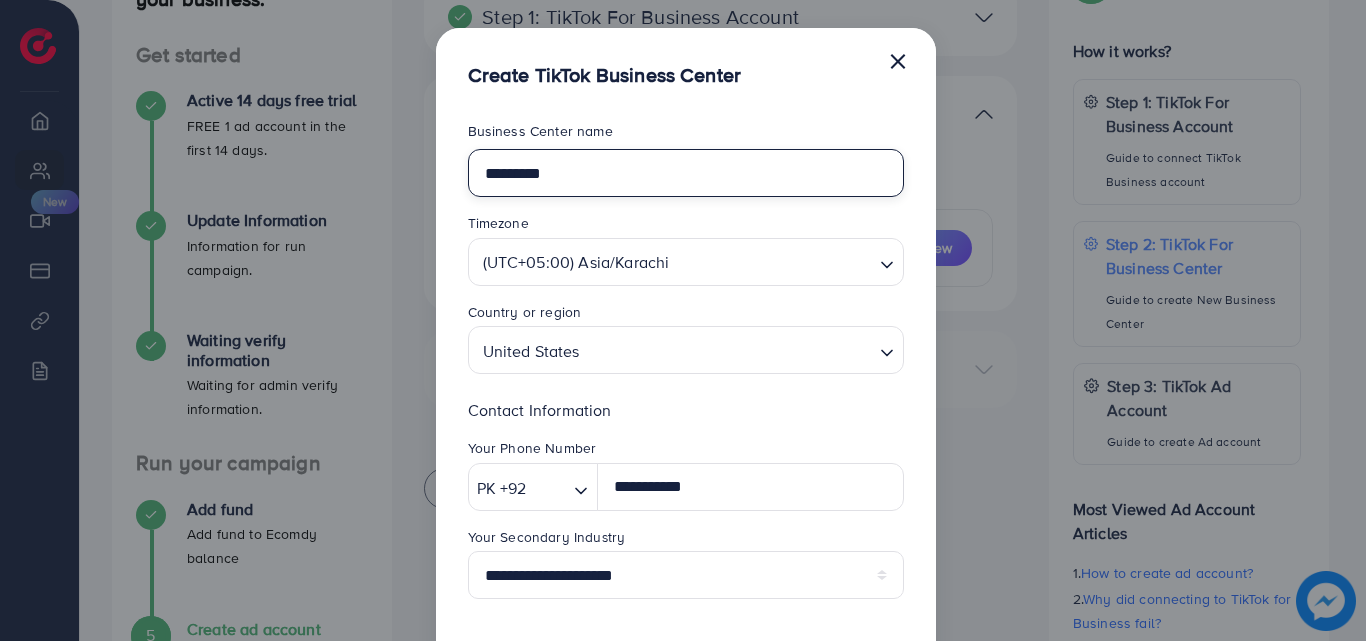 drag, startPoint x: 586, startPoint y: 169, endPoint x: 462, endPoint y: 169, distance: 124 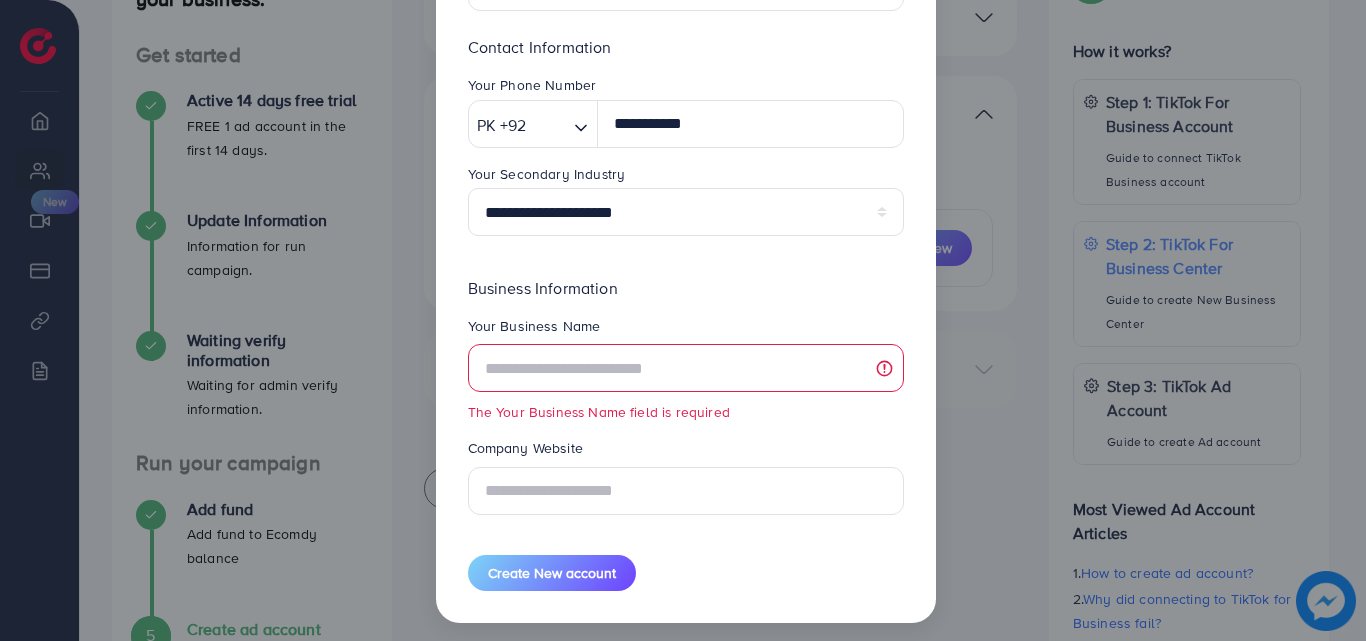 scroll, scrollTop: 373, scrollLeft: 0, axis: vertical 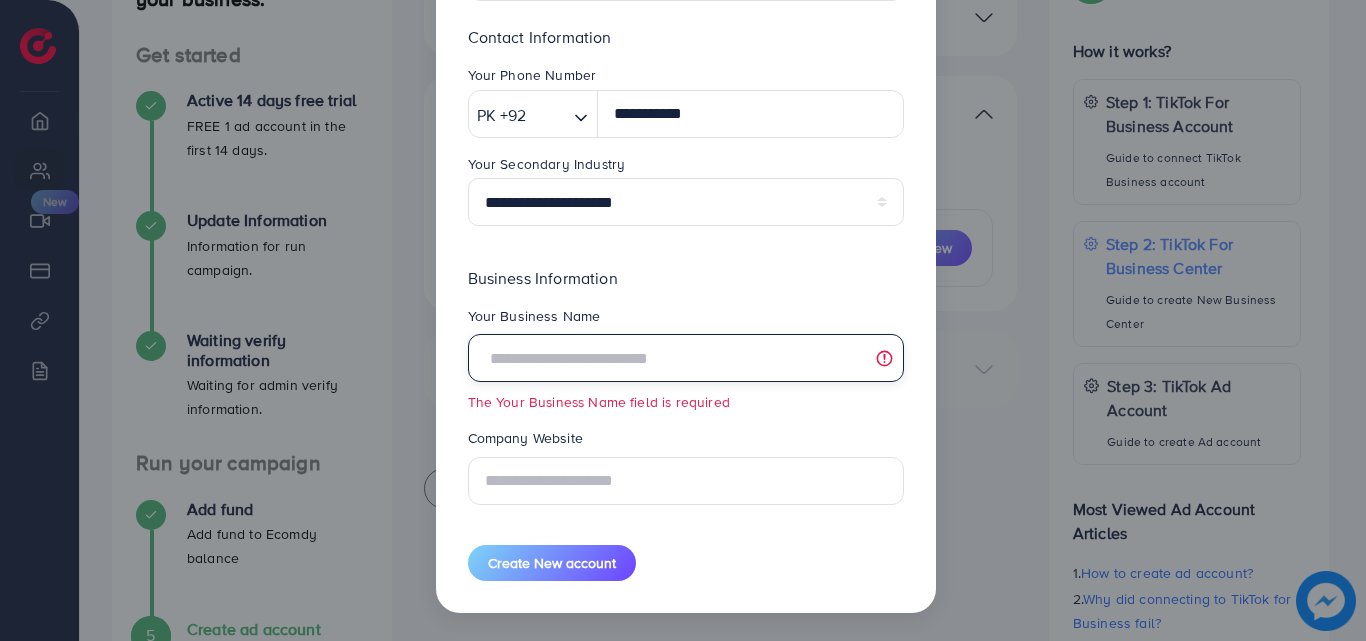 click at bounding box center [686, 358] 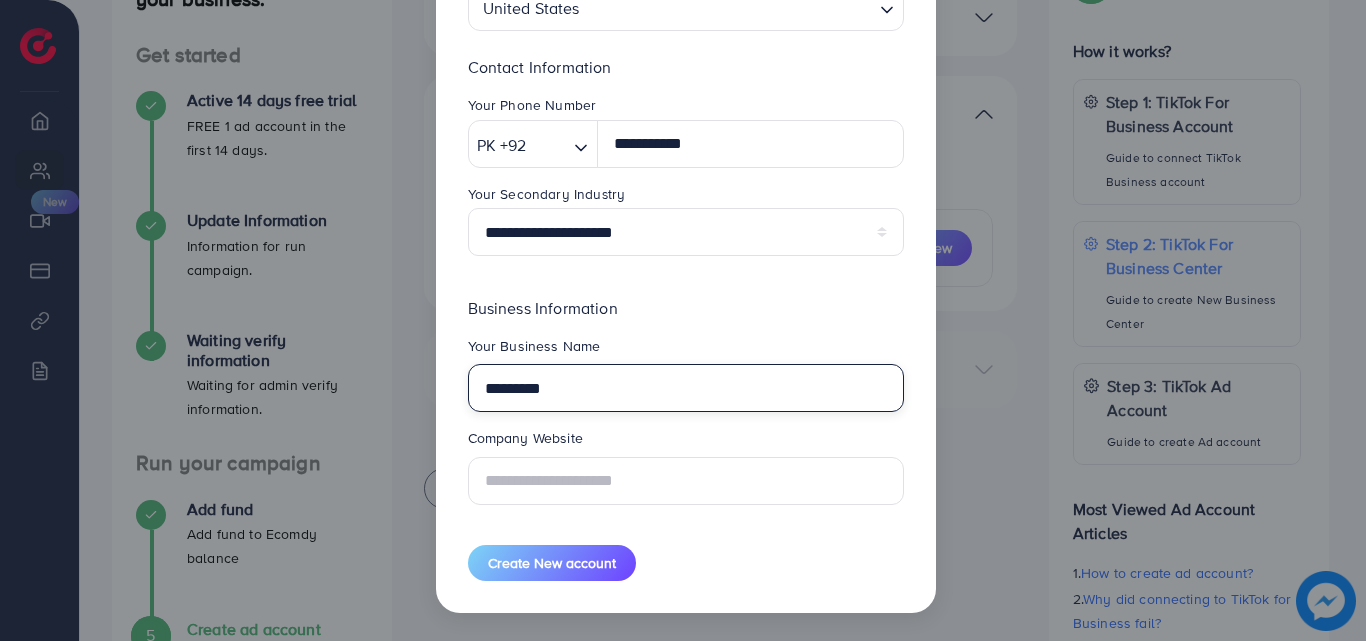 scroll, scrollTop: 343, scrollLeft: 0, axis: vertical 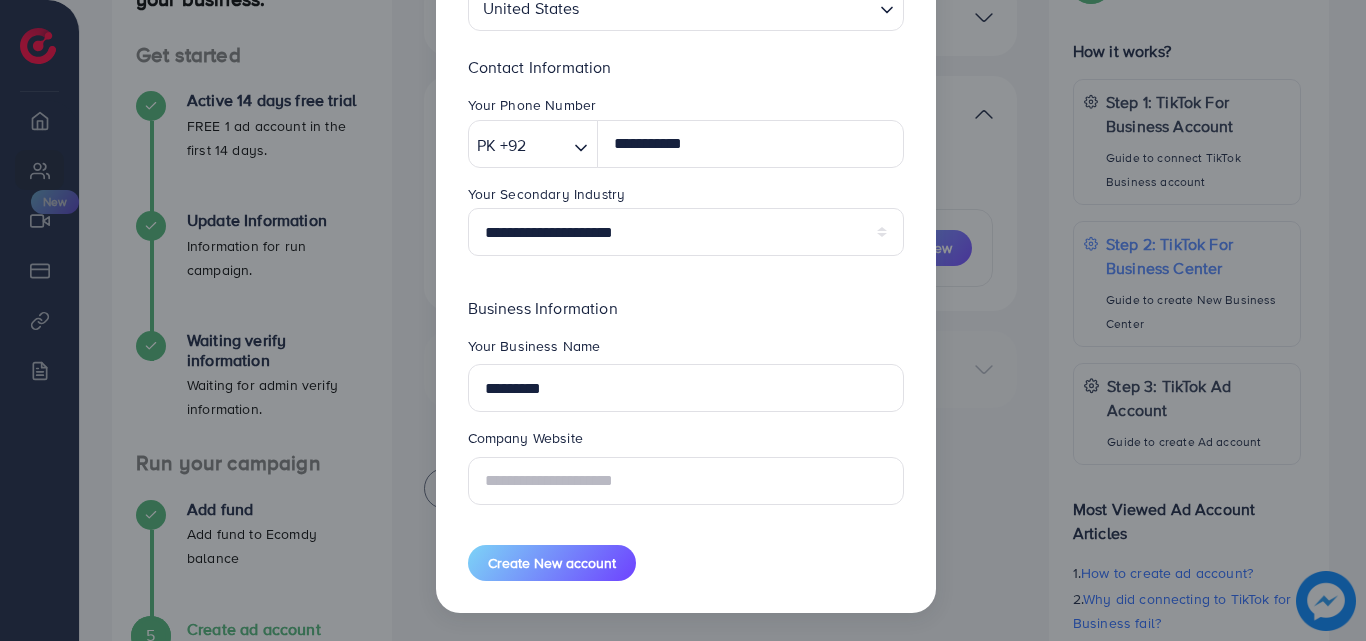 click on "Business Information  Your Business Name ********* Company Website" at bounding box center (686, 408) 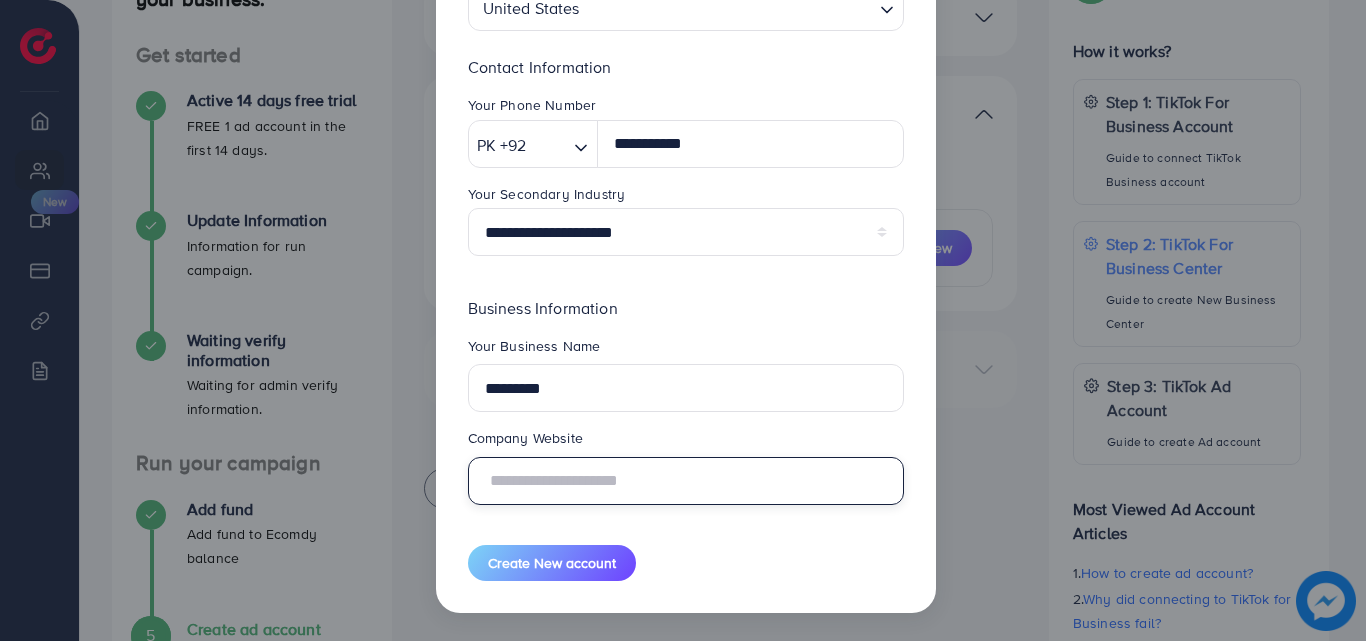 click at bounding box center [686, 481] 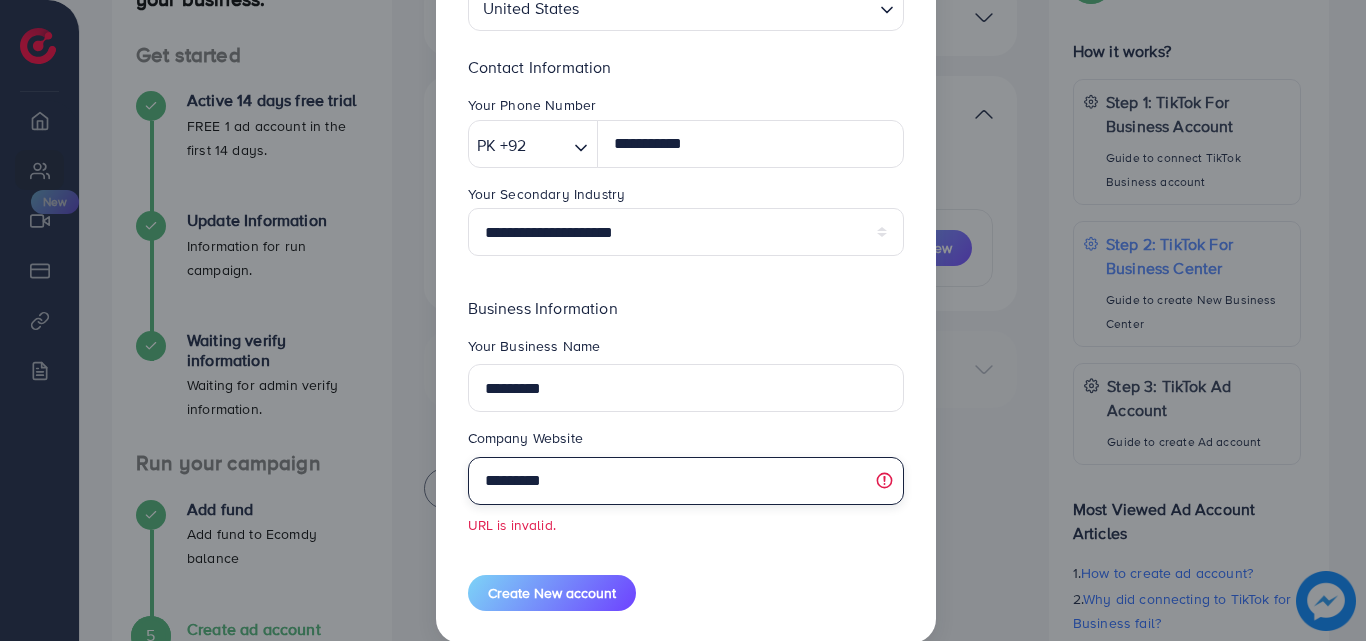 drag, startPoint x: 589, startPoint y: 484, endPoint x: 472, endPoint y: 483, distance: 117.00427 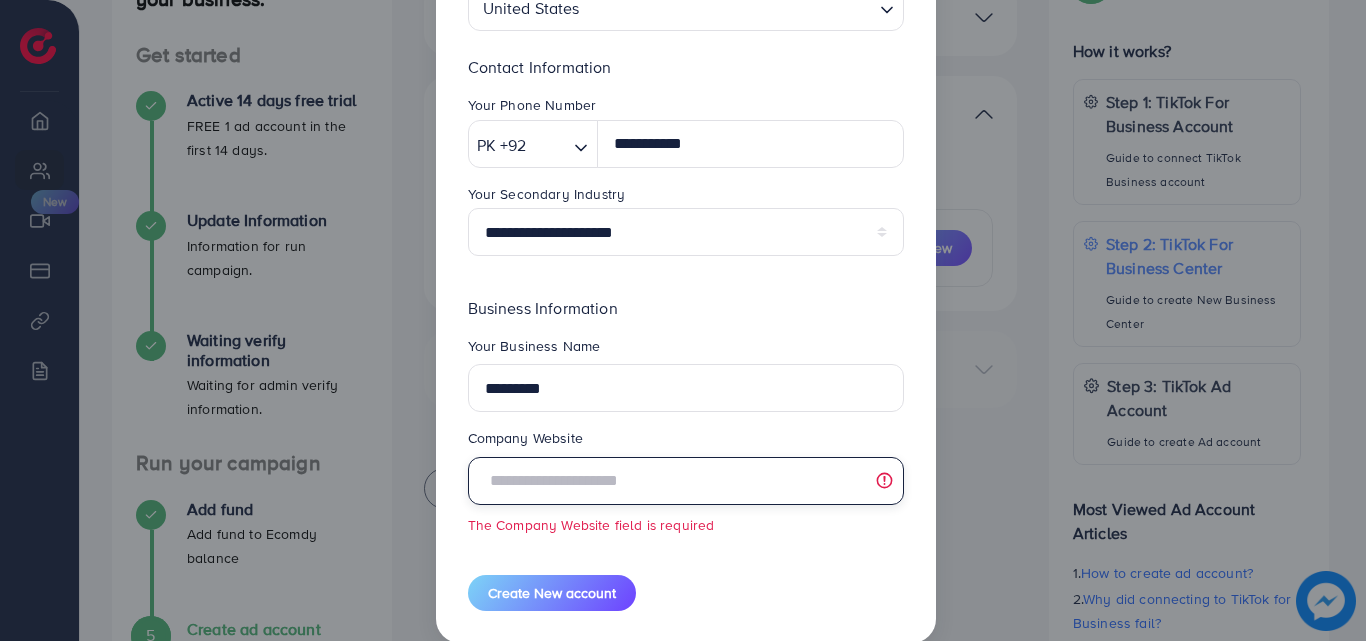 click at bounding box center (686, 481) 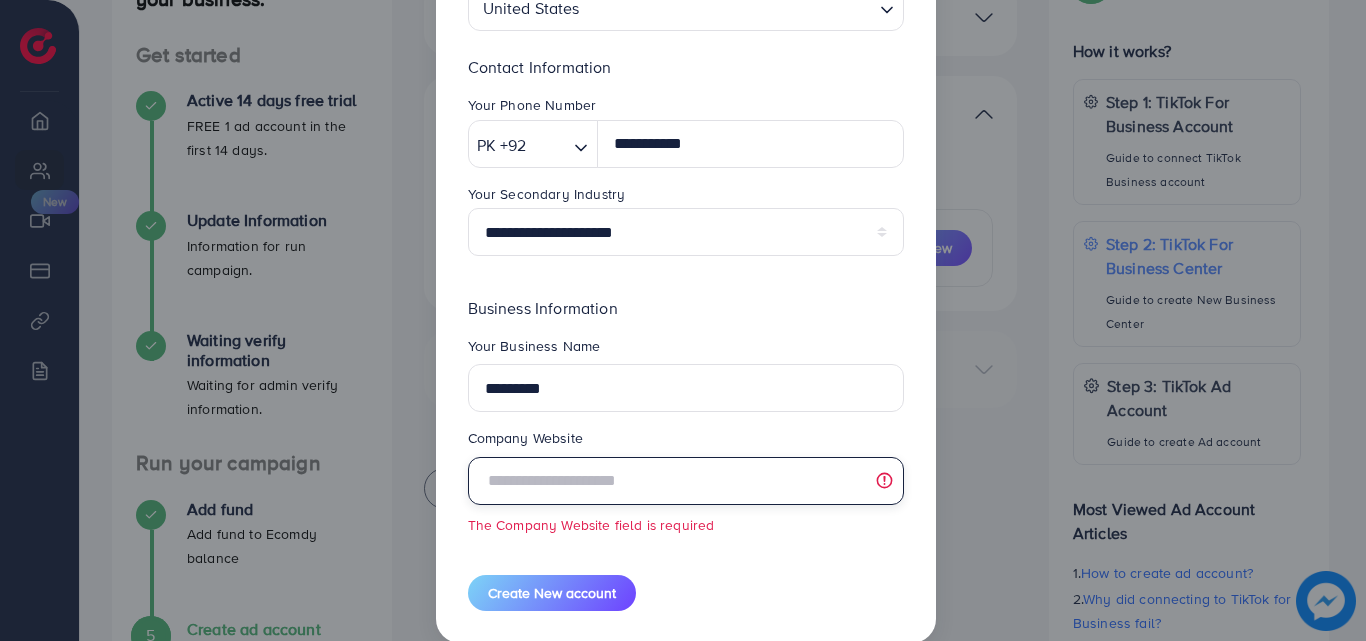 paste on "**********" 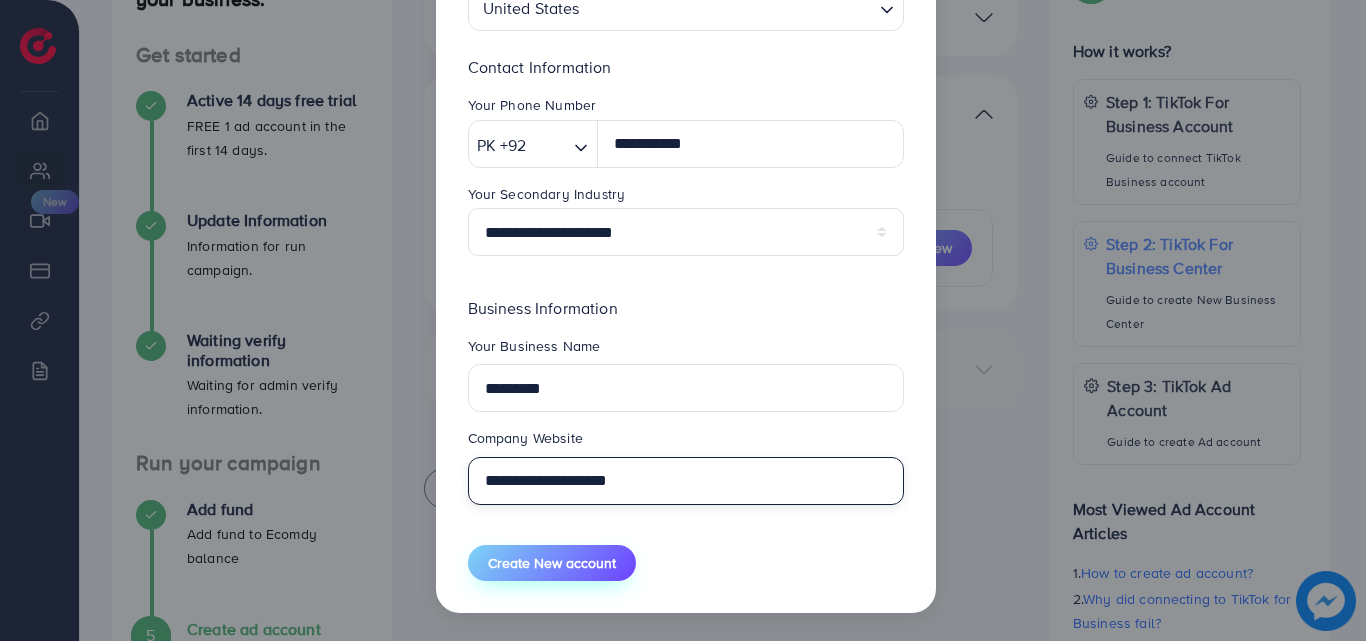 type on "**********" 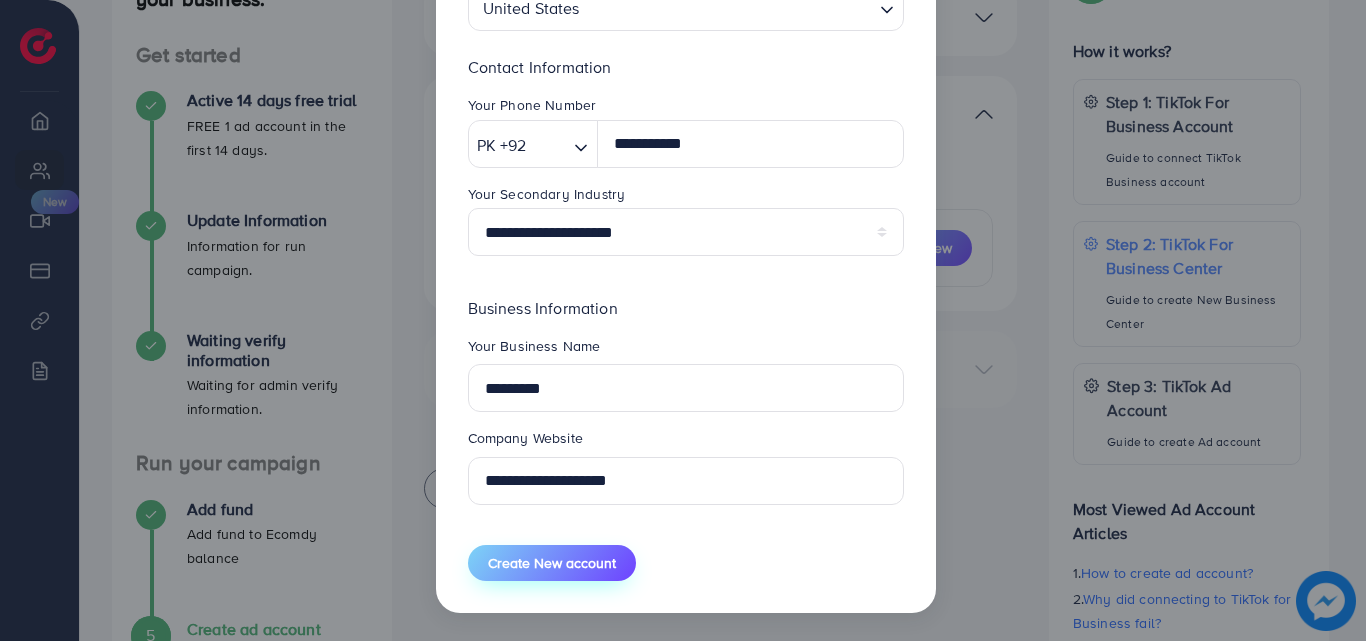 click on "Create New account" at bounding box center [552, 563] 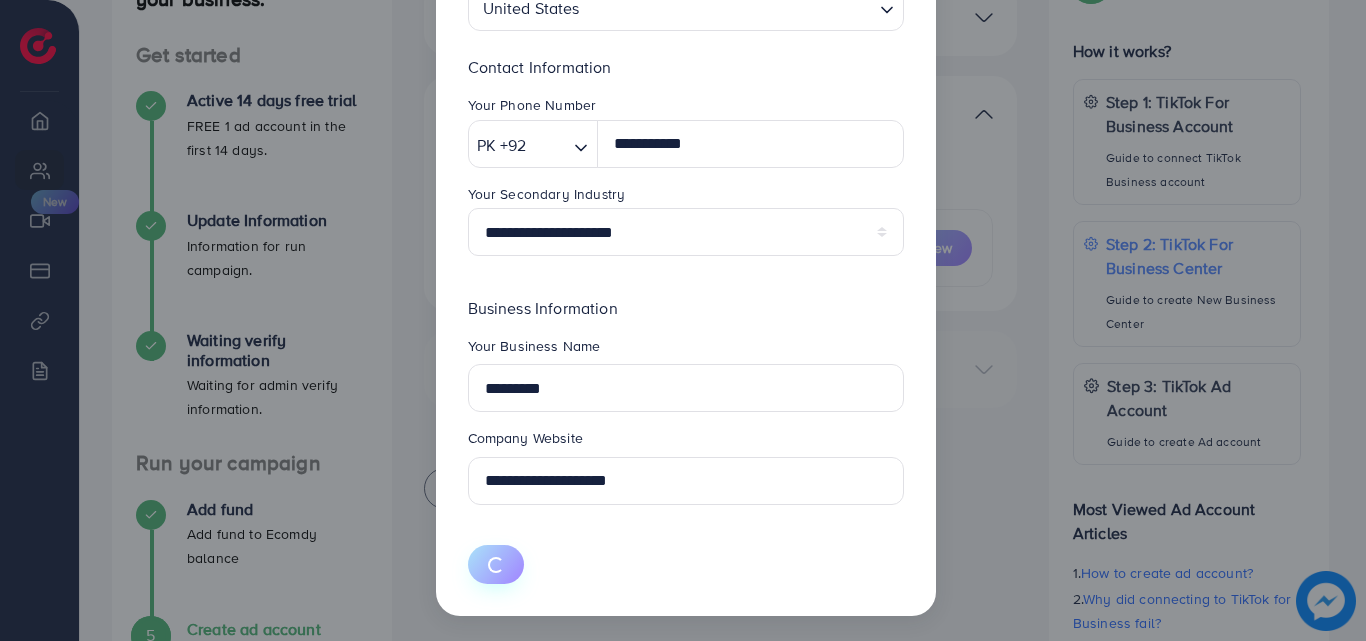 type 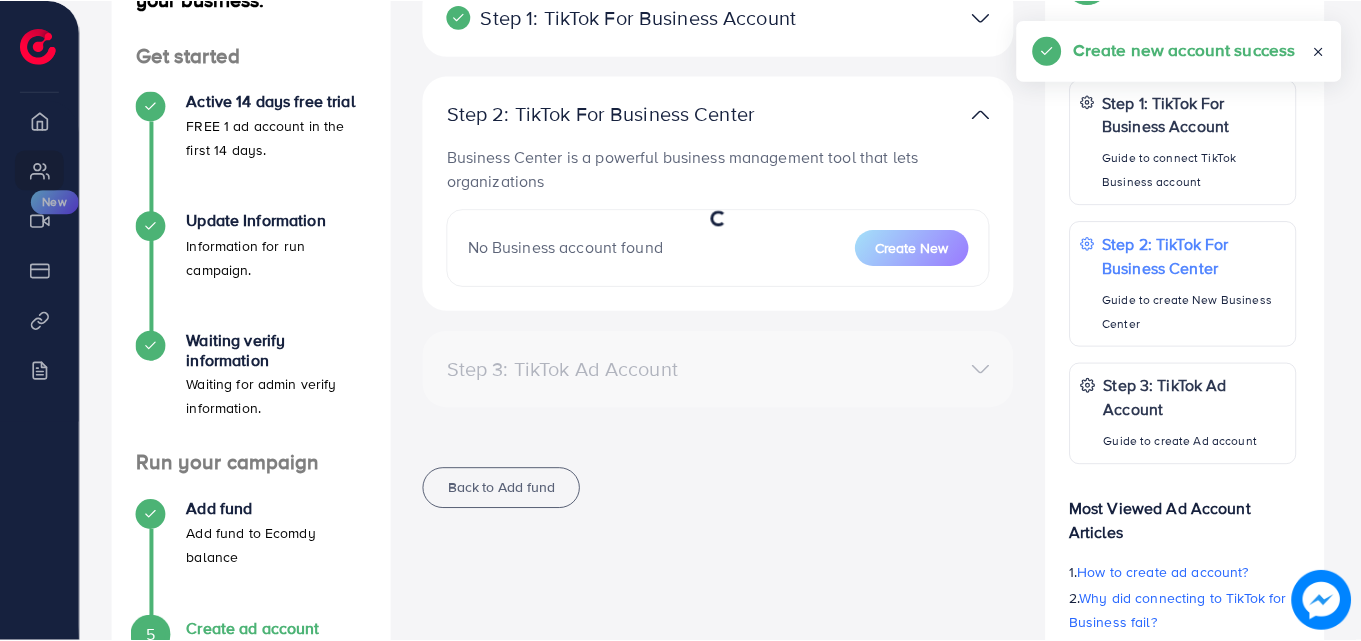 scroll, scrollTop: 197, scrollLeft: 0, axis: vertical 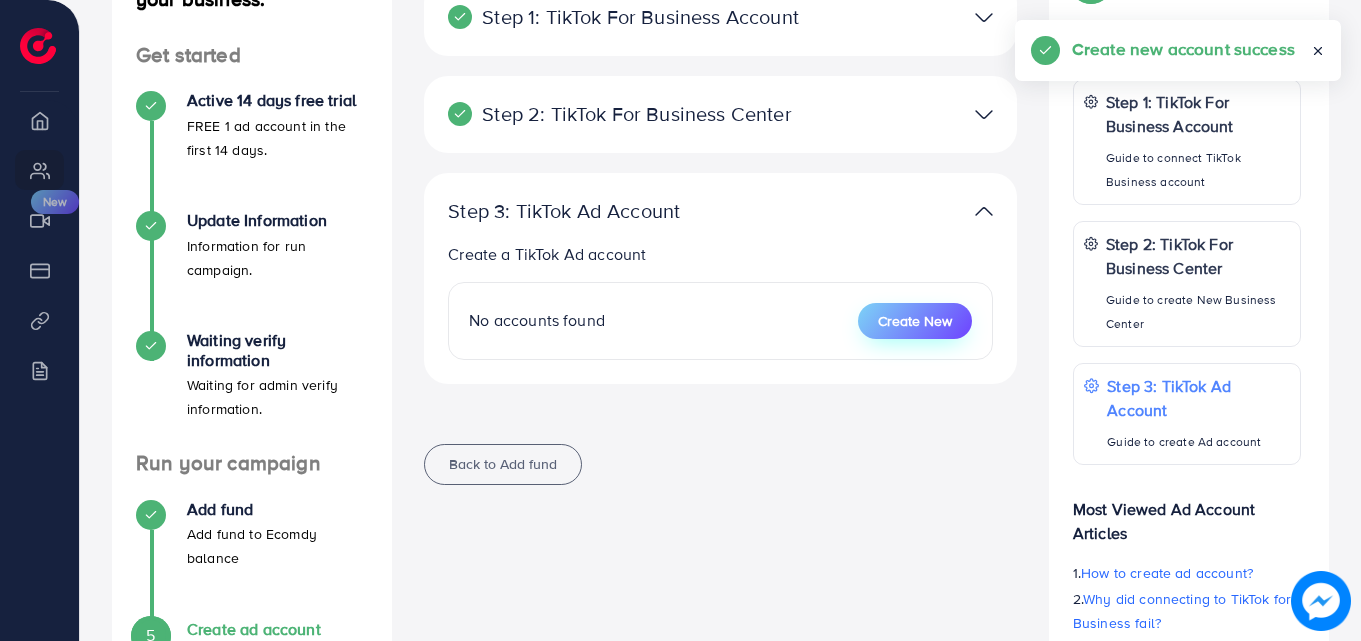 click on "Create New" at bounding box center (915, 321) 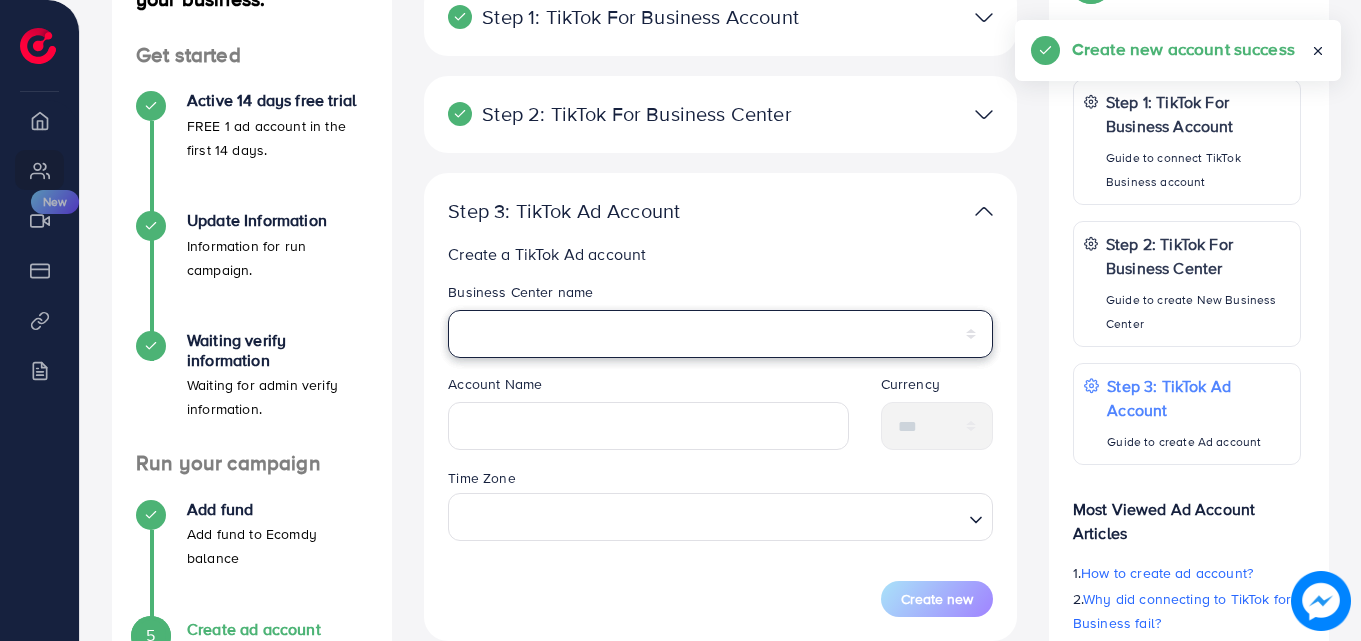 click on "*********" at bounding box center (720, 334) 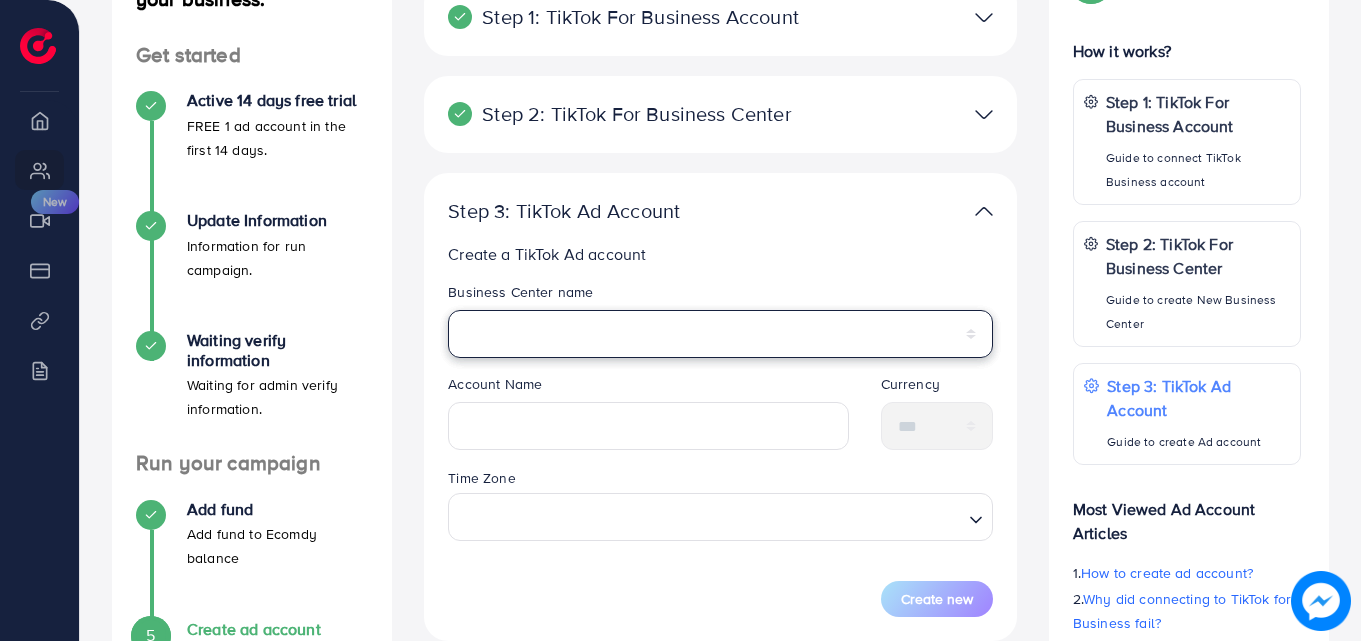 select on "**********" 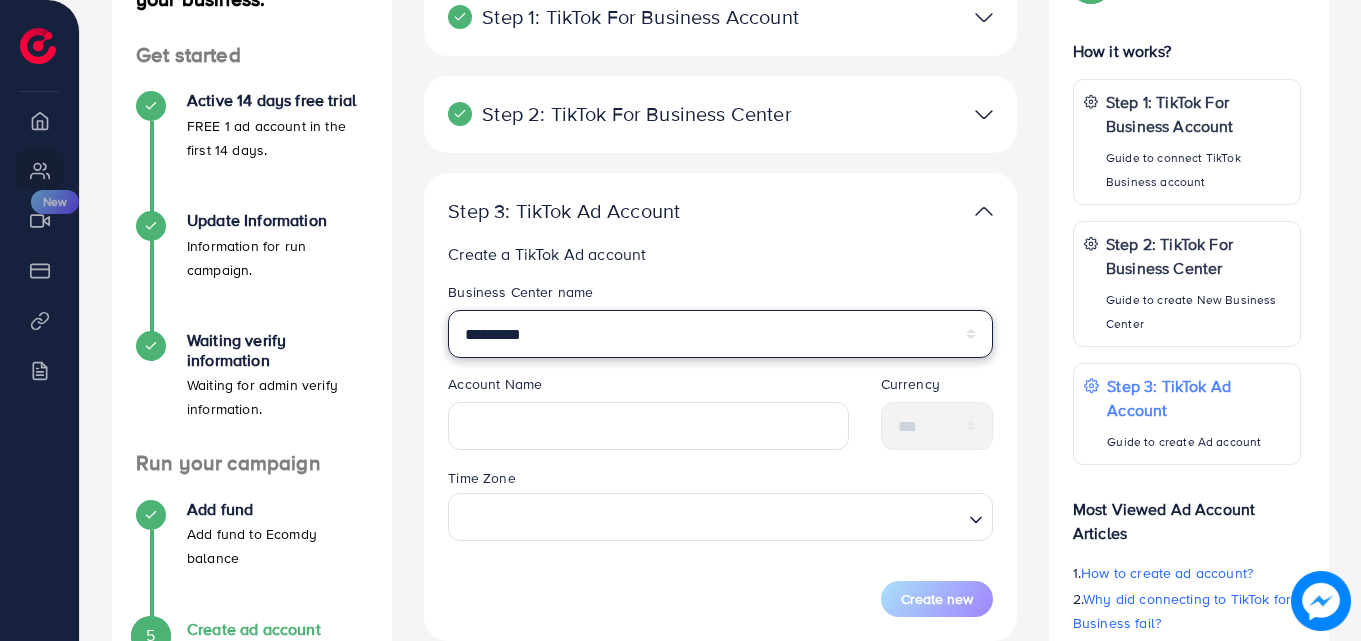 click on "*********" at bounding box center [720, 334] 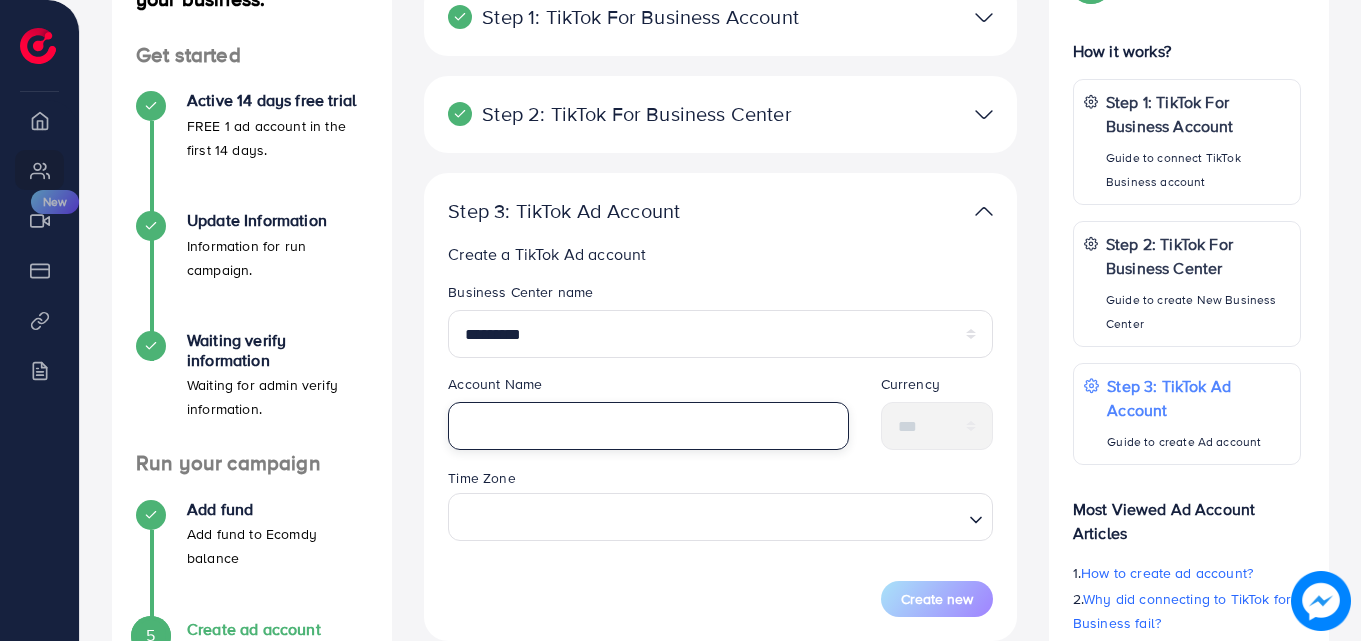 click at bounding box center [648, 426] 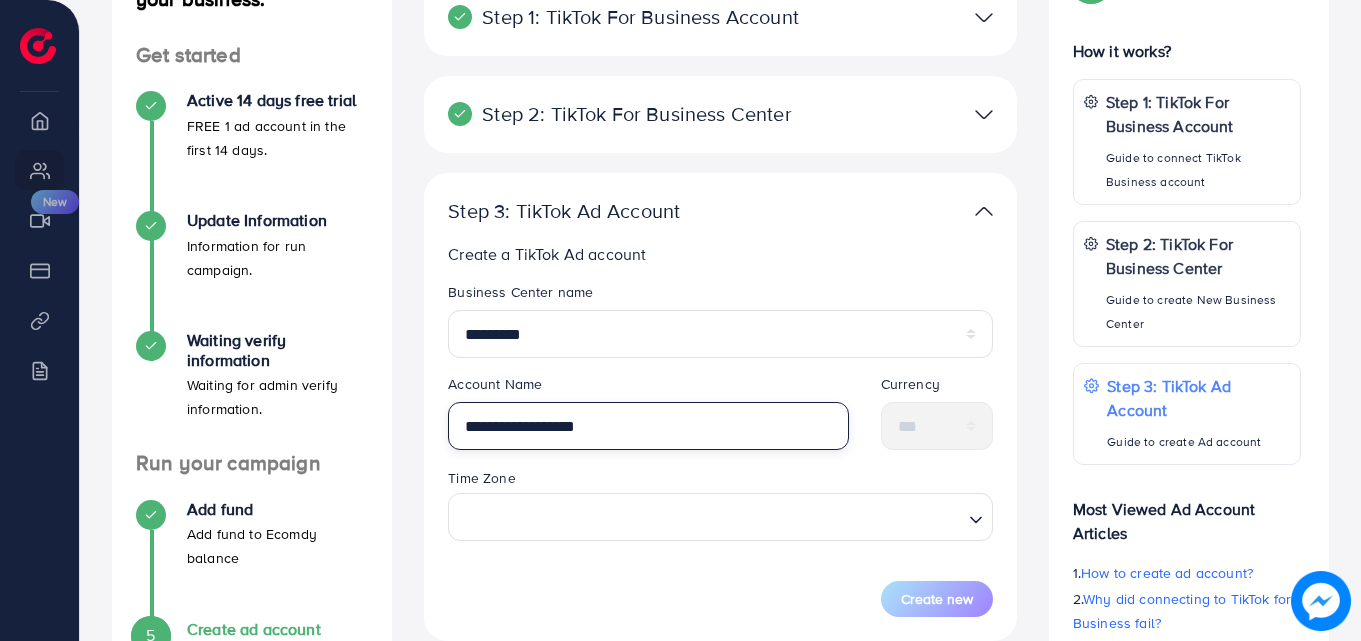 type on "**********" 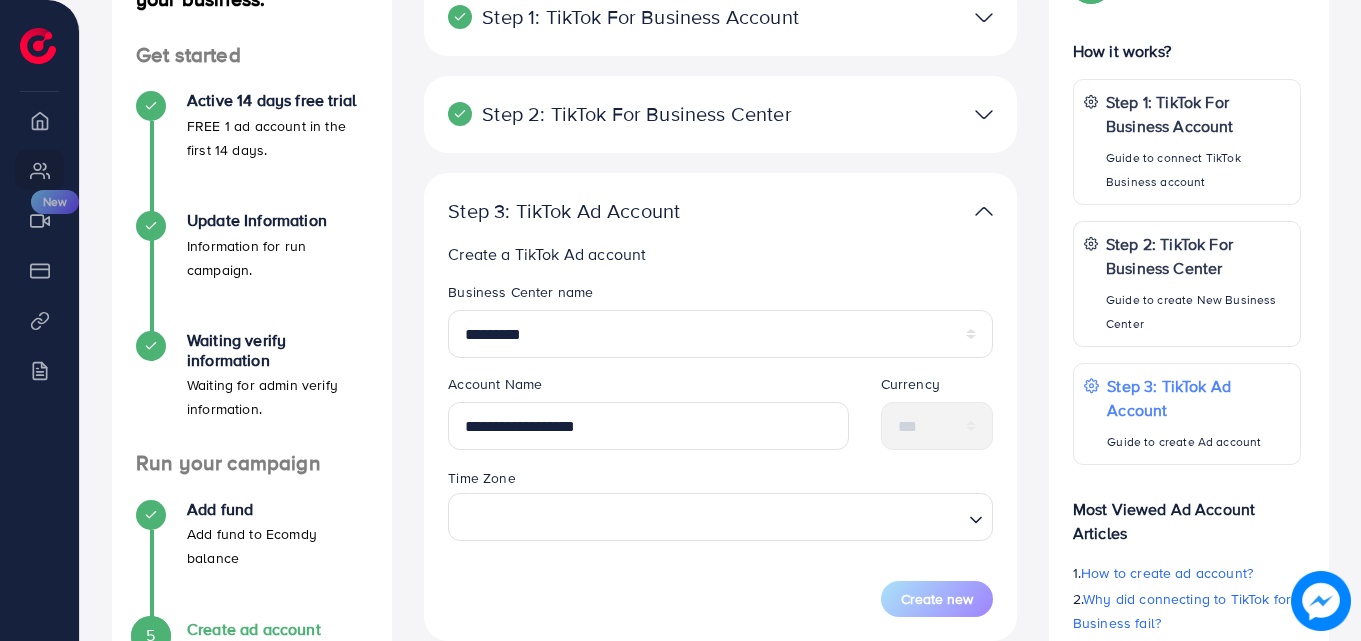 click on "Account Name" at bounding box center (648, 388) 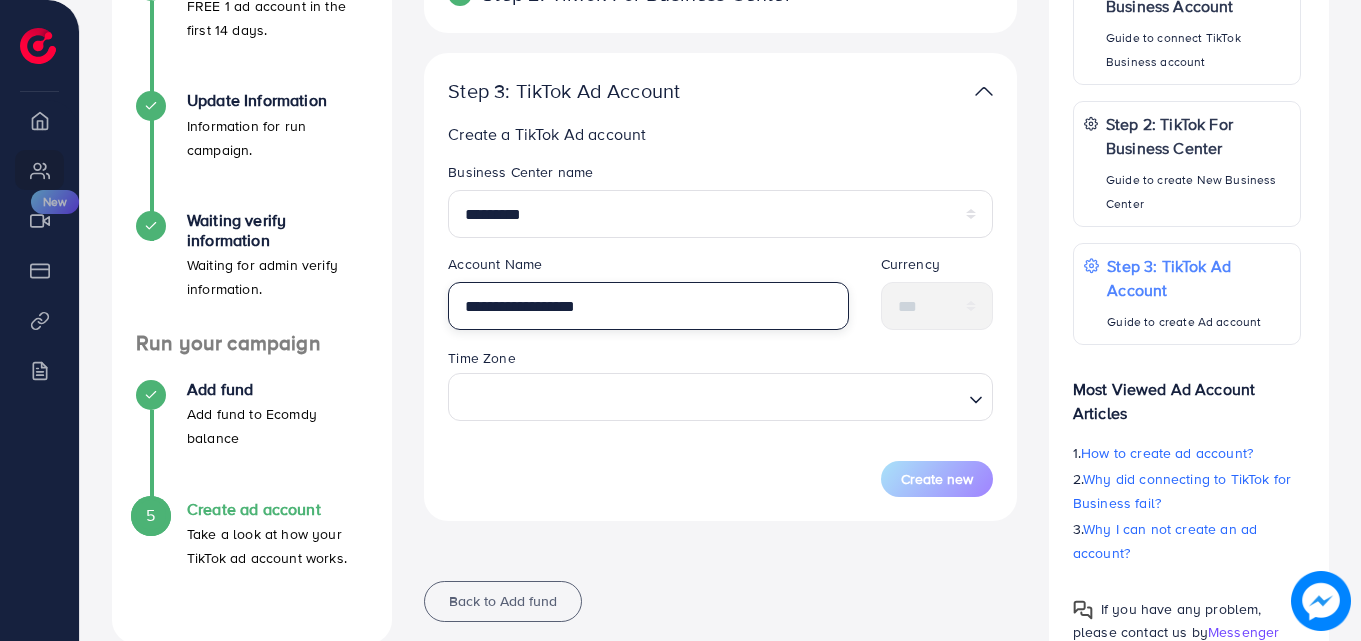 scroll, scrollTop: 478, scrollLeft: 0, axis: vertical 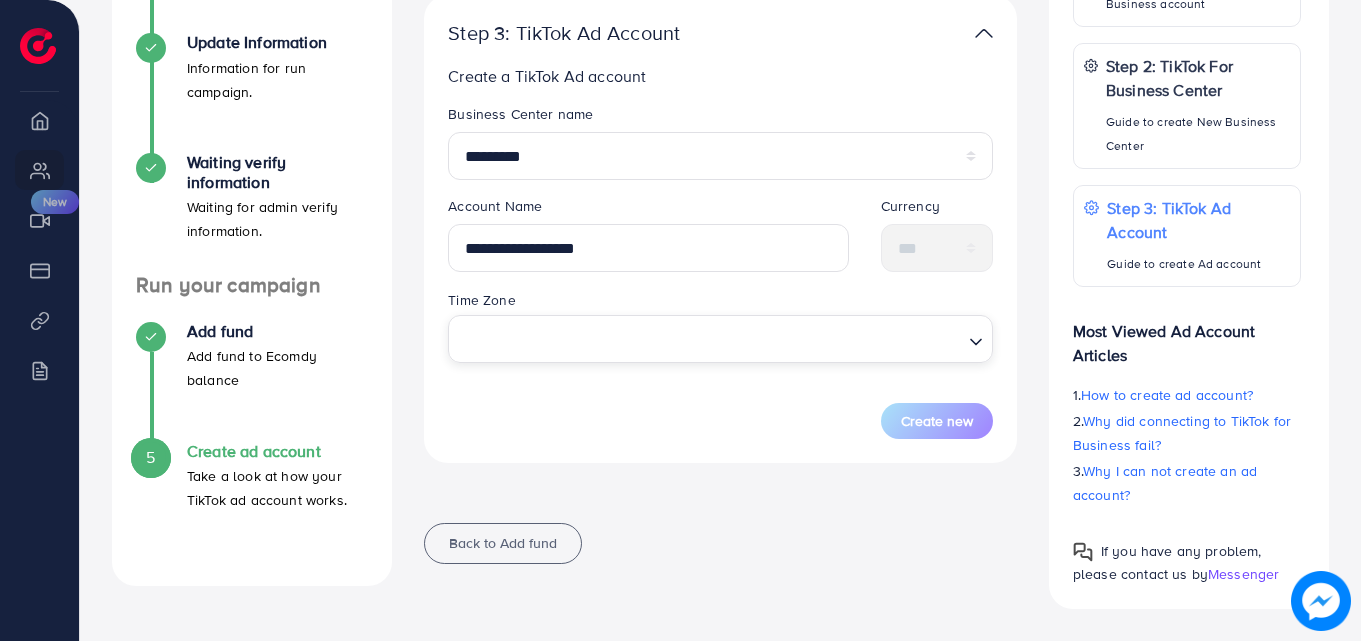 click at bounding box center (709, 338) 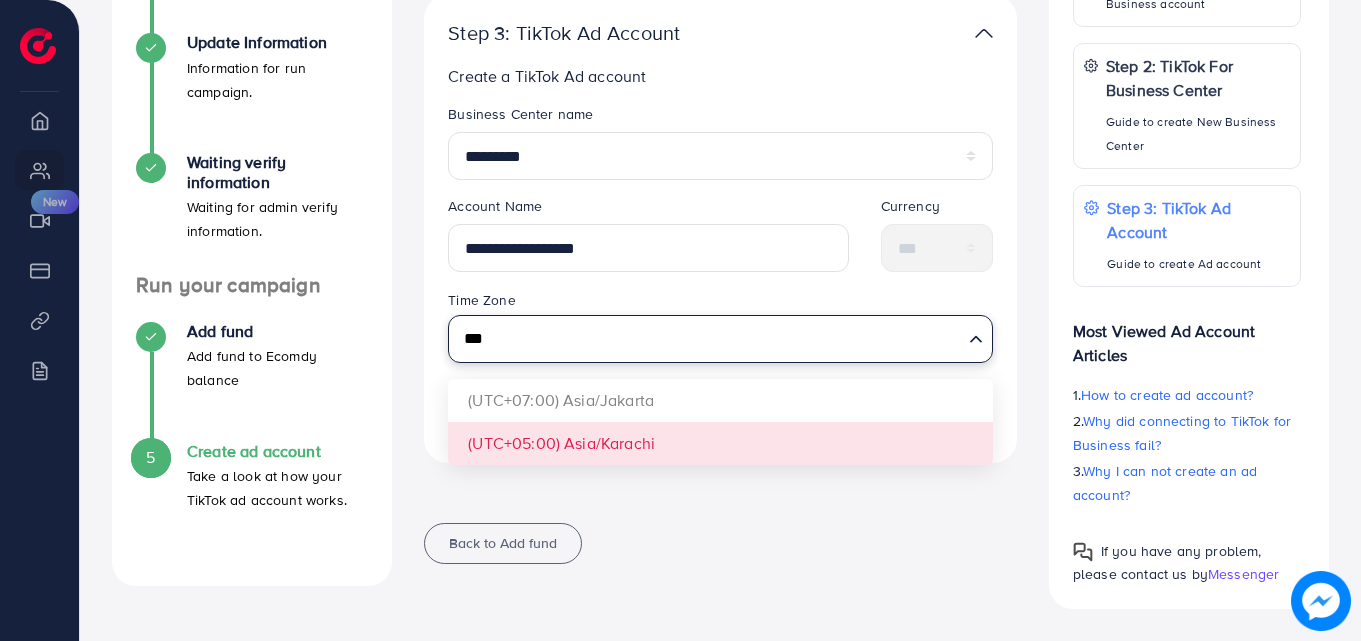 type on "***" 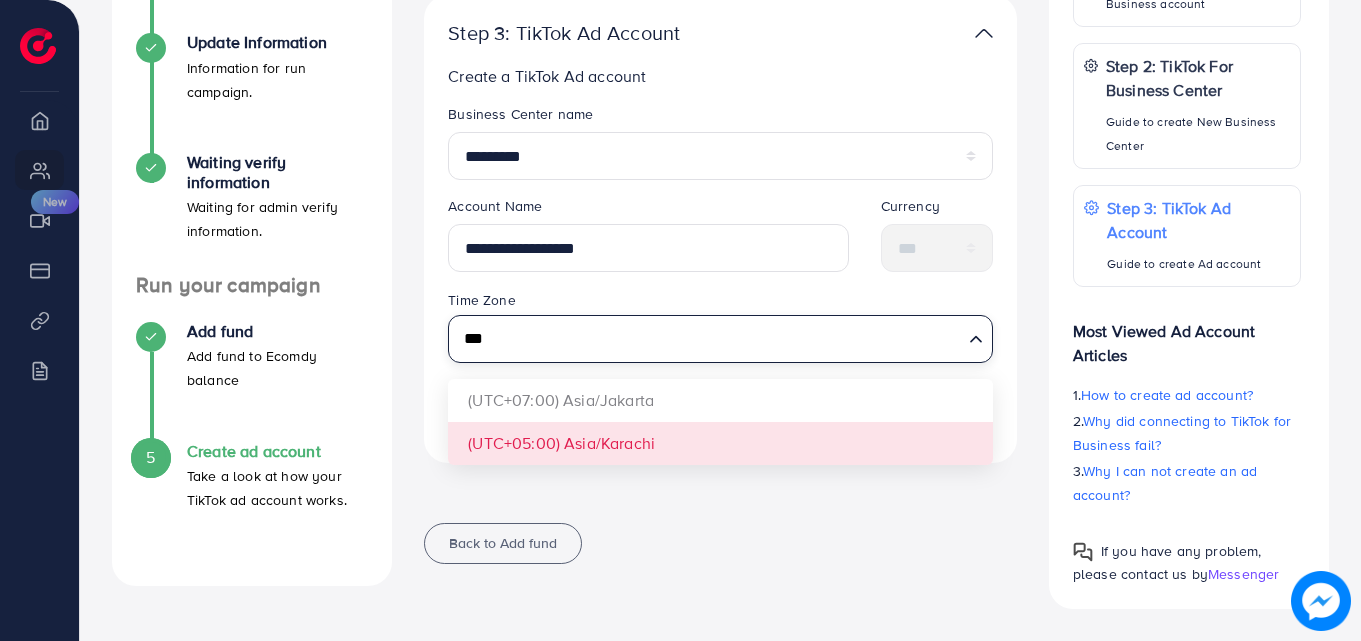 type 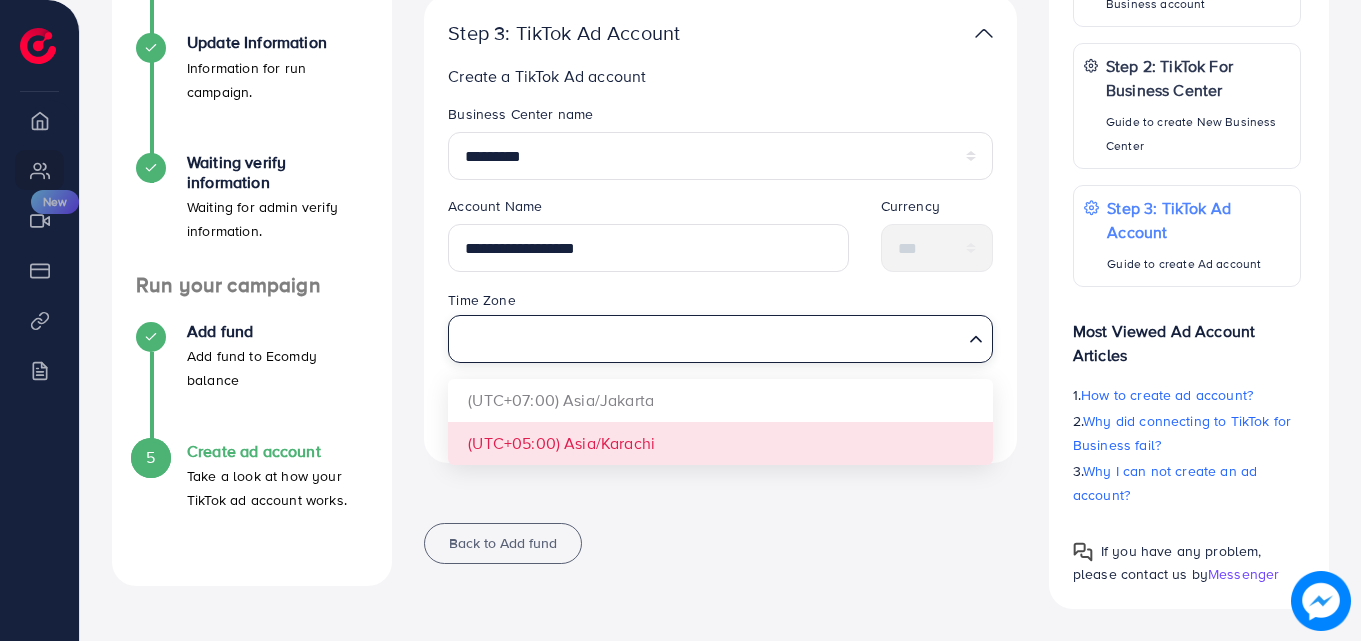 click on "**********" at bounding box center (720, 229) 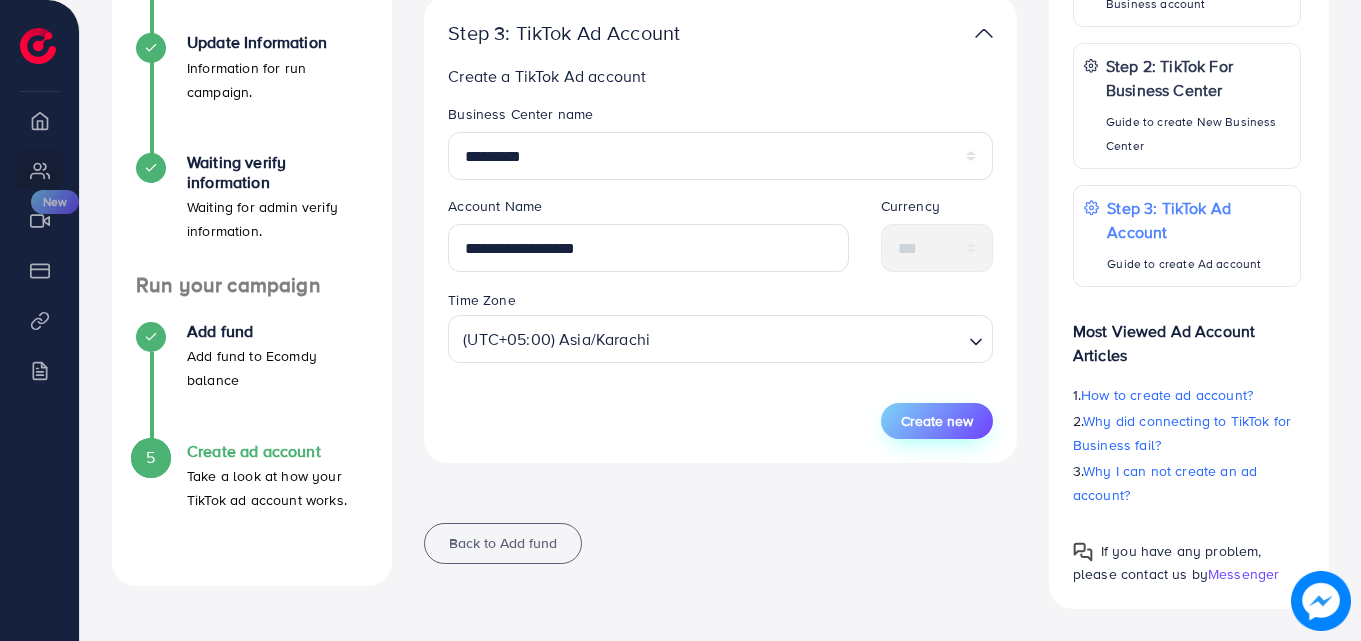 click on "Create new" at bounding box center (937, 421) 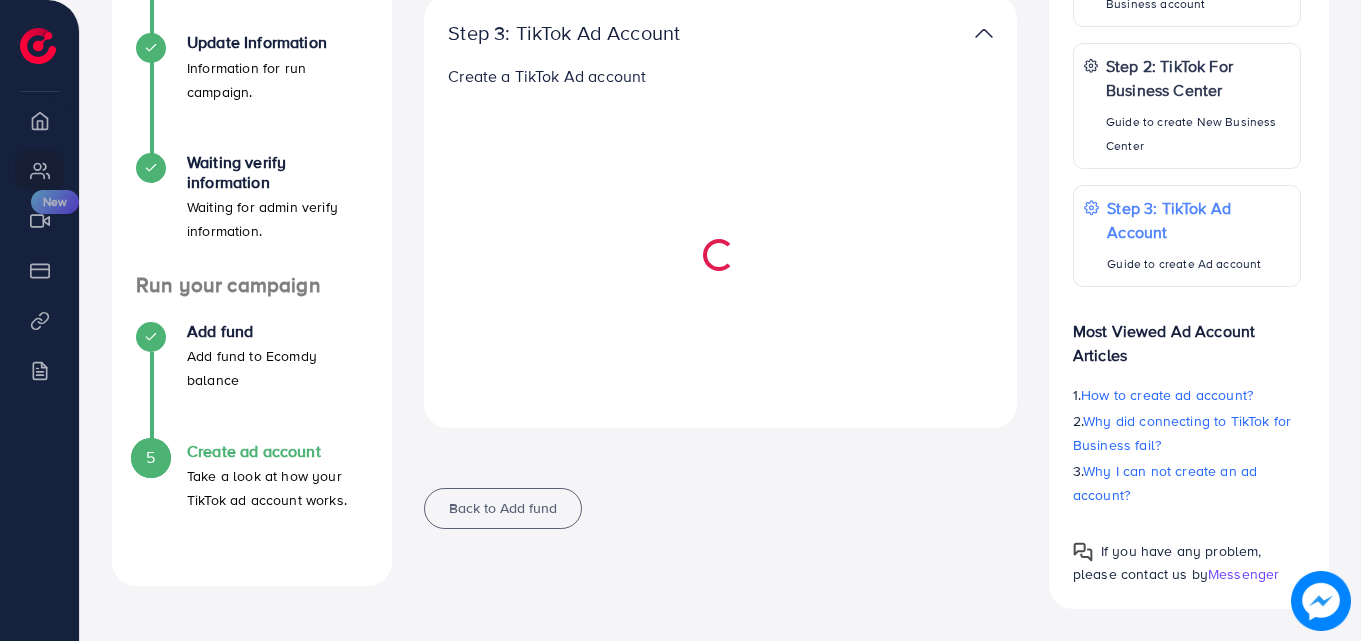 select 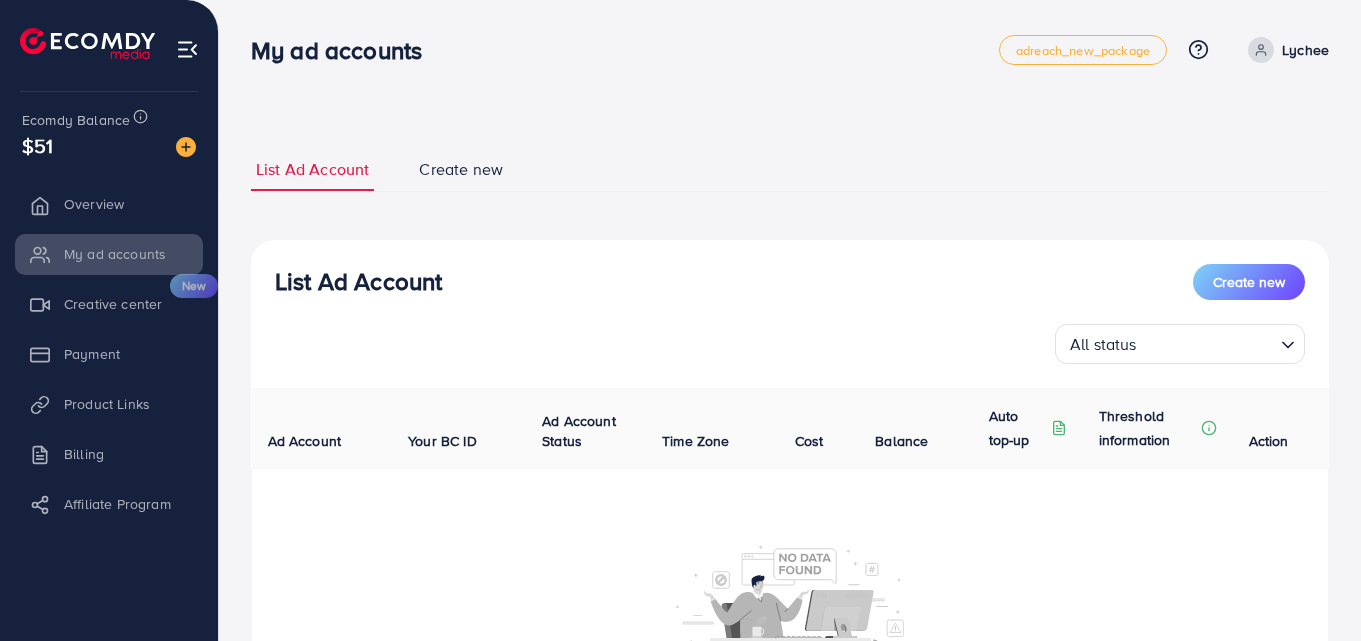 scroll, scrollTop: 0, scrollLeft: 0, axis: both 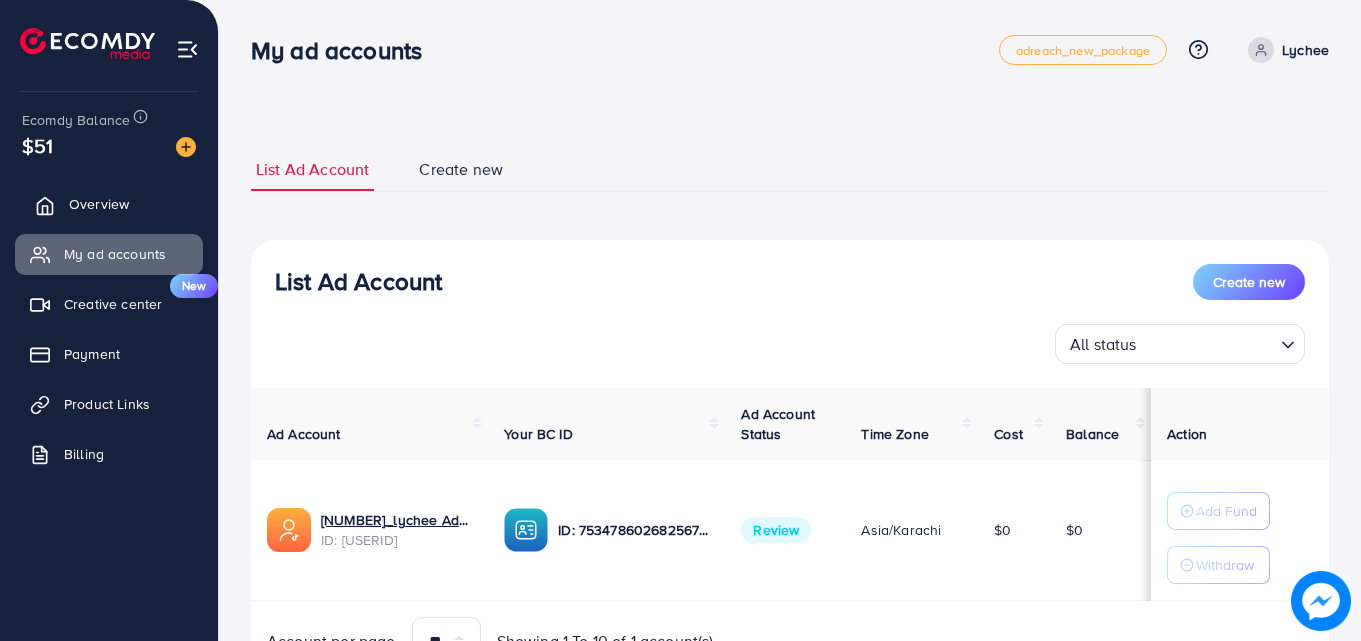 click on "Overview" at bounding box center (109, 204) 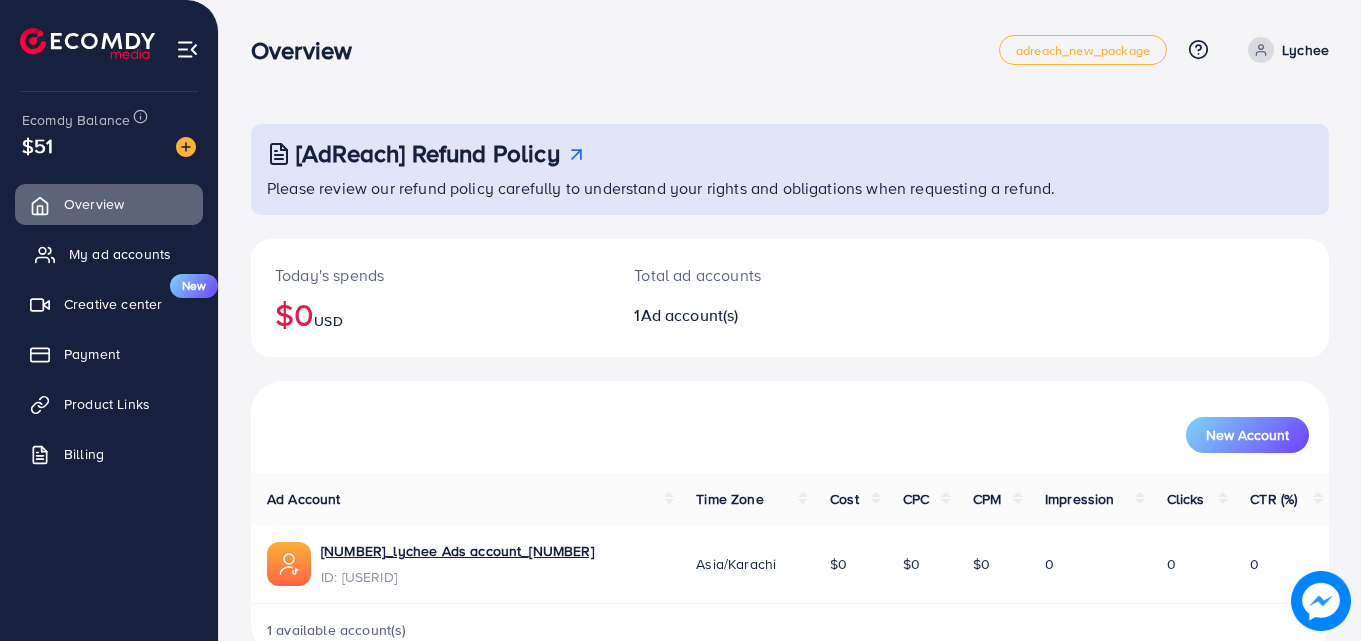 click on "My ad accounts" at bounding box center [120, 254] 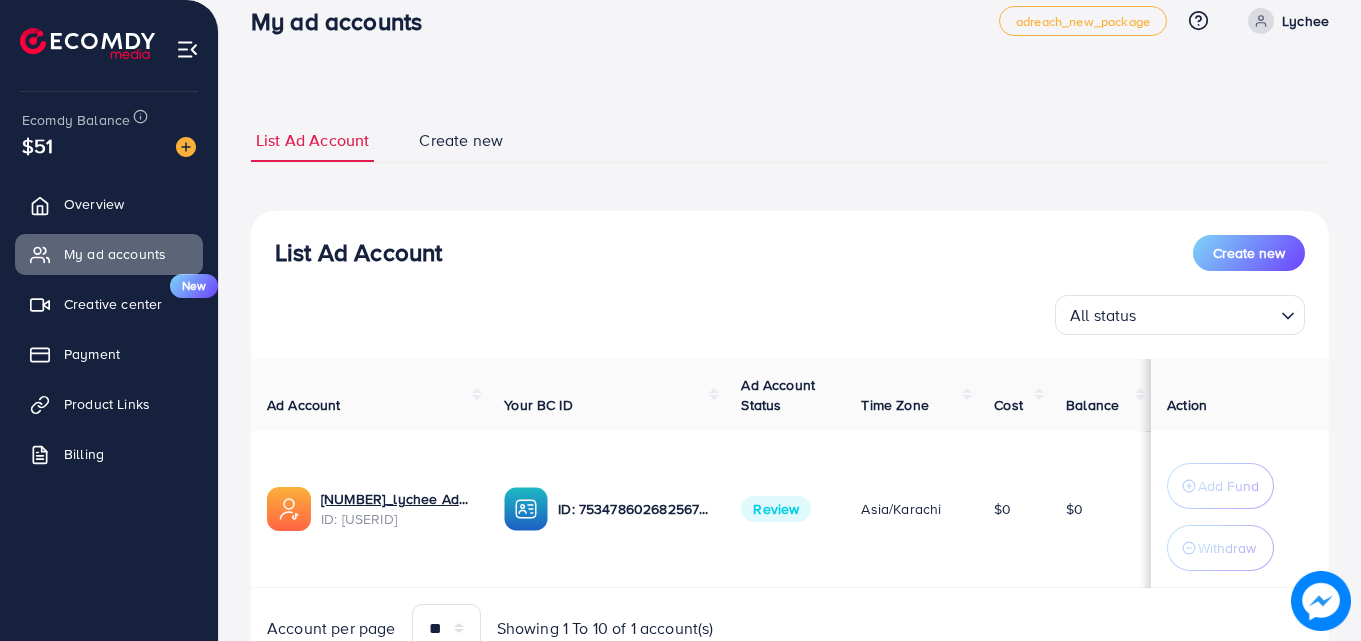 scroll, scrollTop: 0, scrollLeft: 0, axis: both 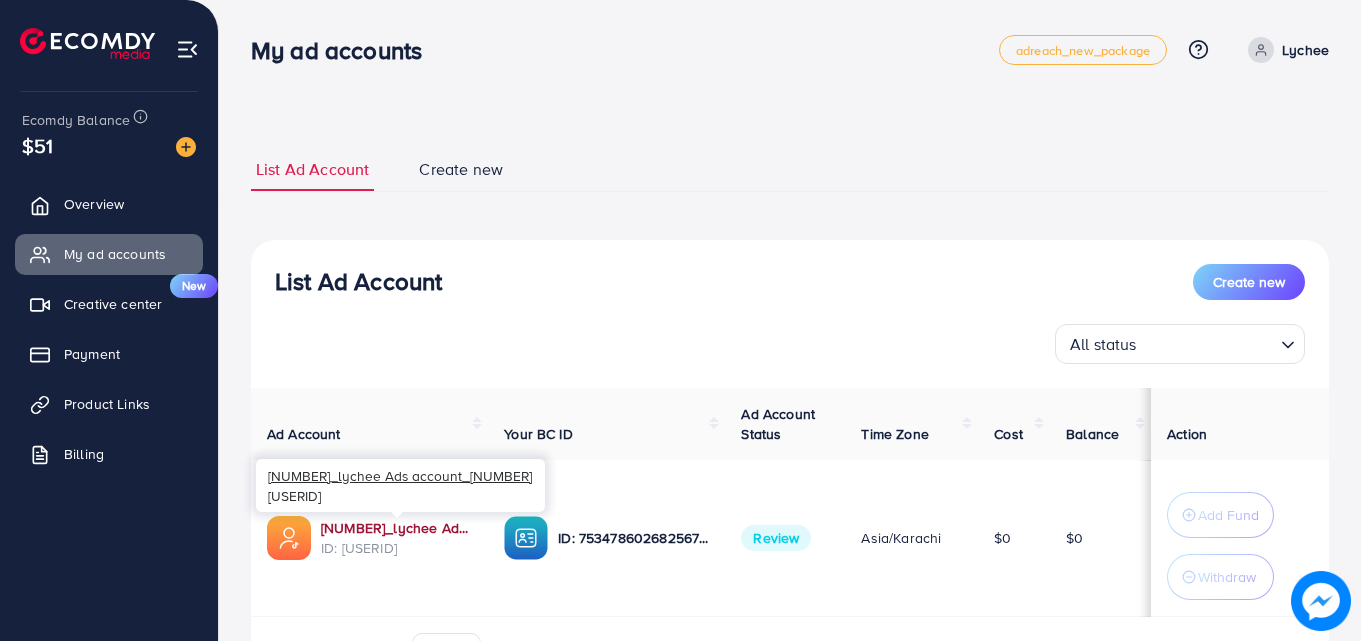 click on "1031476_lychee Ads account_1754329112812" at bounding box center (396, 528) 